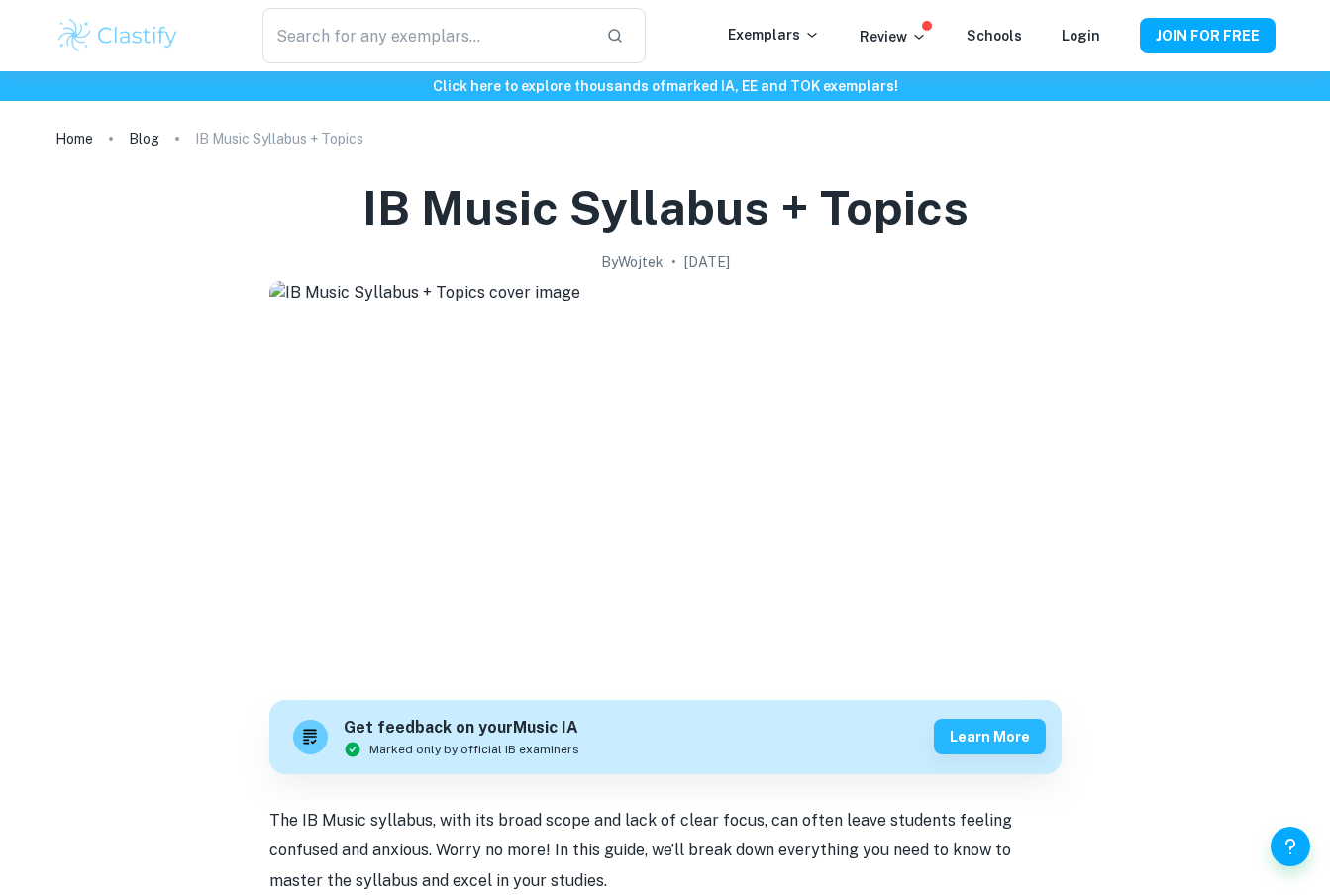 scroll, scrollTop: 801, scrollLeft: 0, axis: vertical 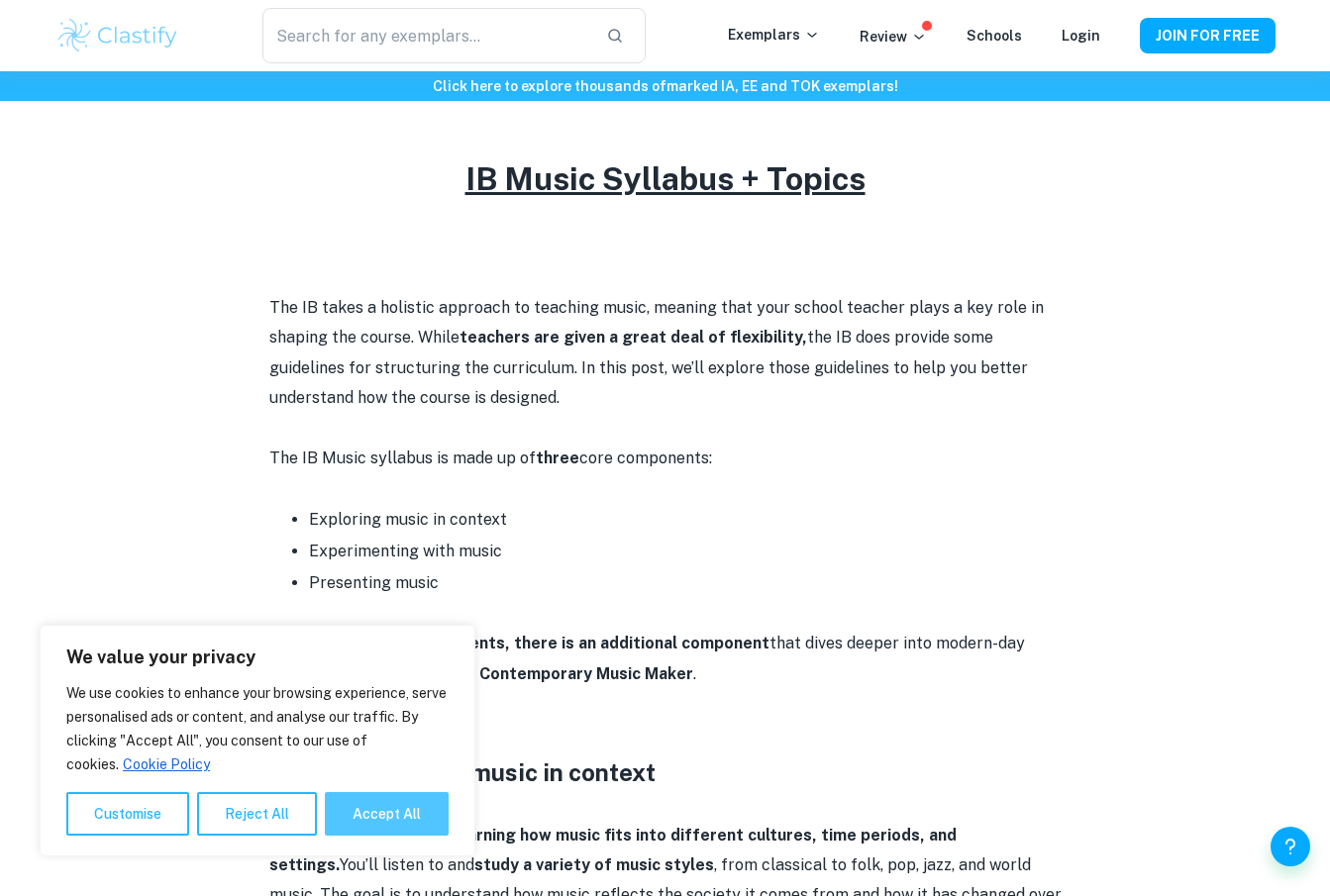 click on "Accept All" at bounding box center [386, 814] 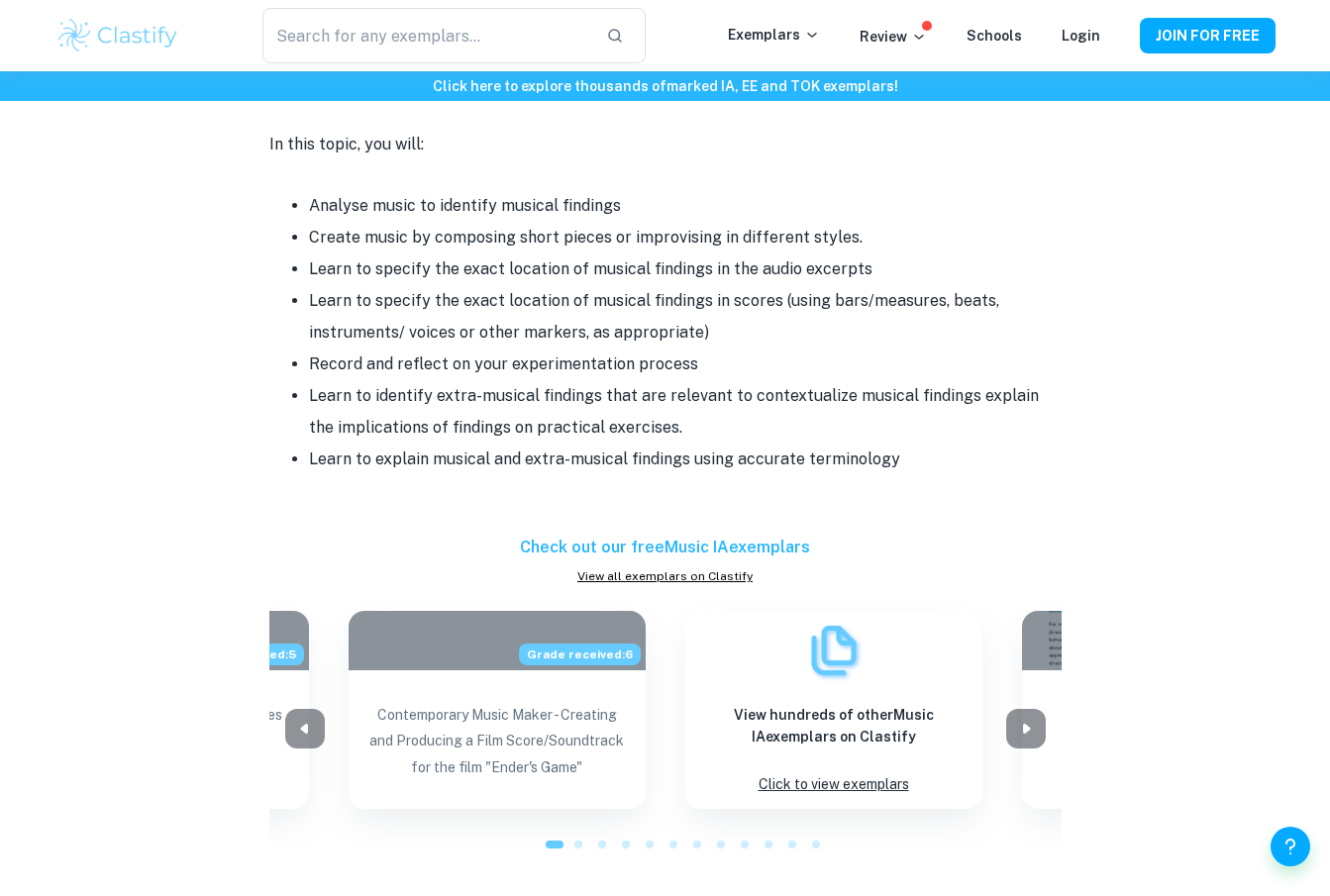 scroll, scrollTop: 2414, scrollLeft: 0, axis: vertical 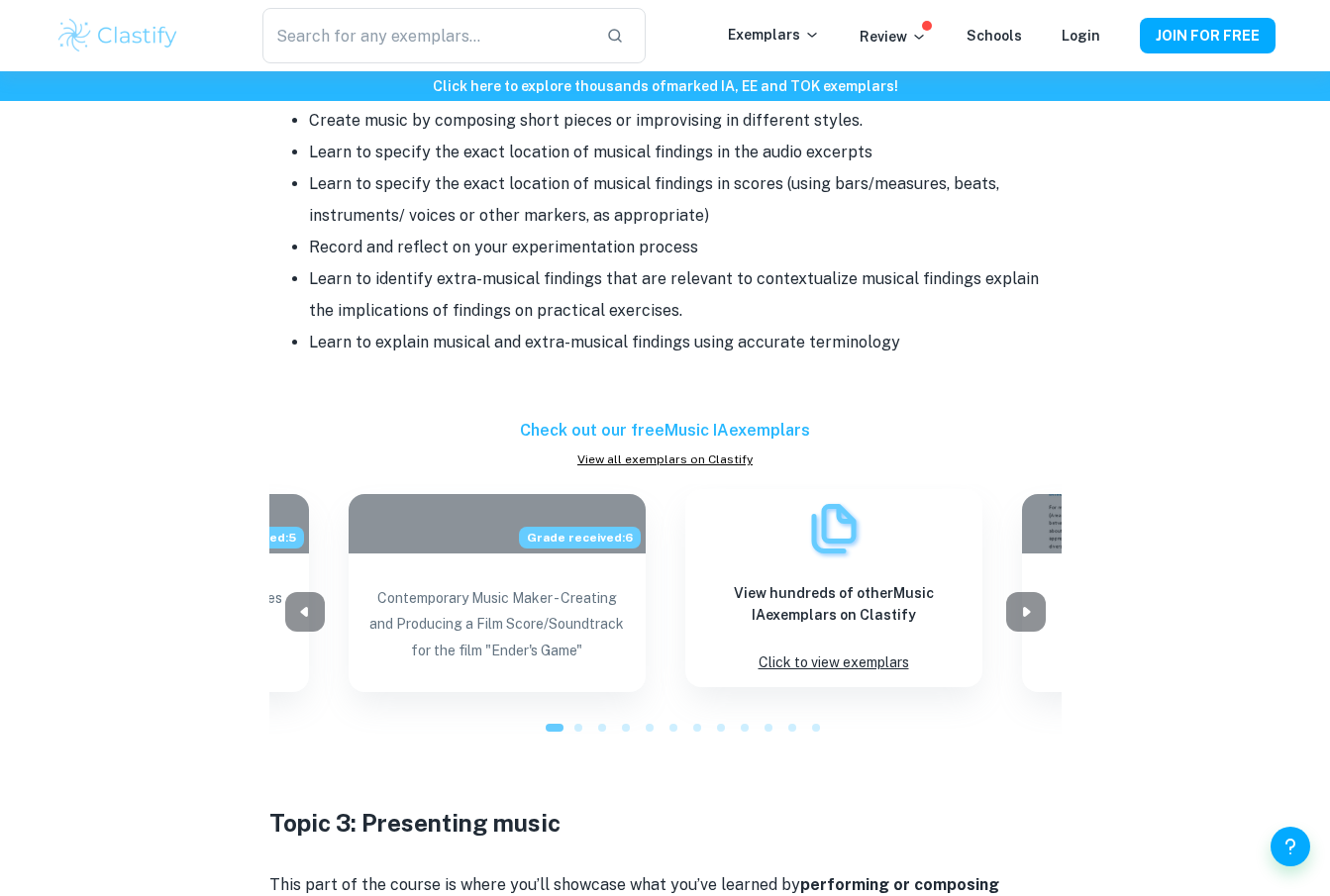 click on "Click to view exemplars" at bounding box center (834, 662) 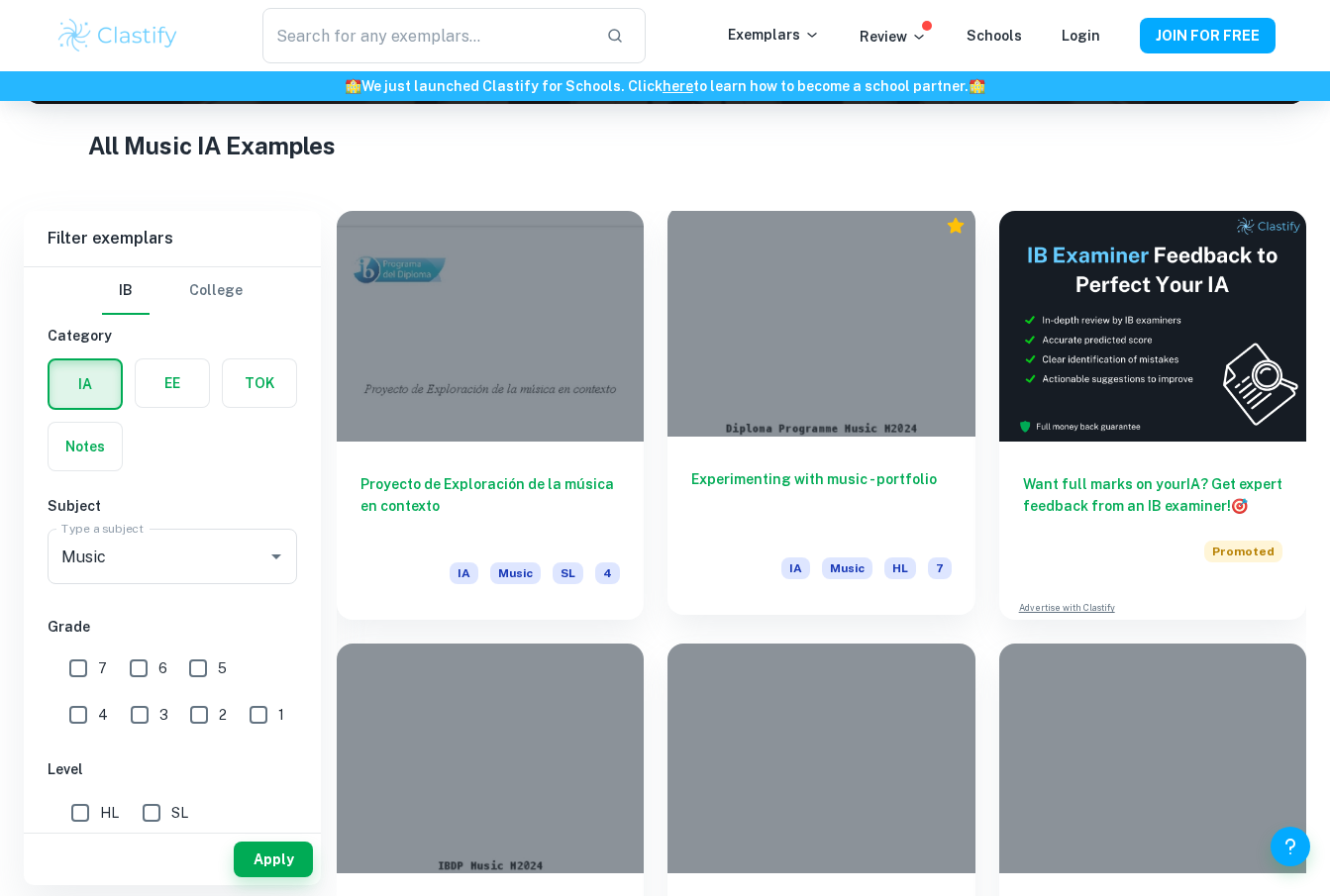 scroll, scrollTop: 358, scrollLeft: 0, axis: vertical 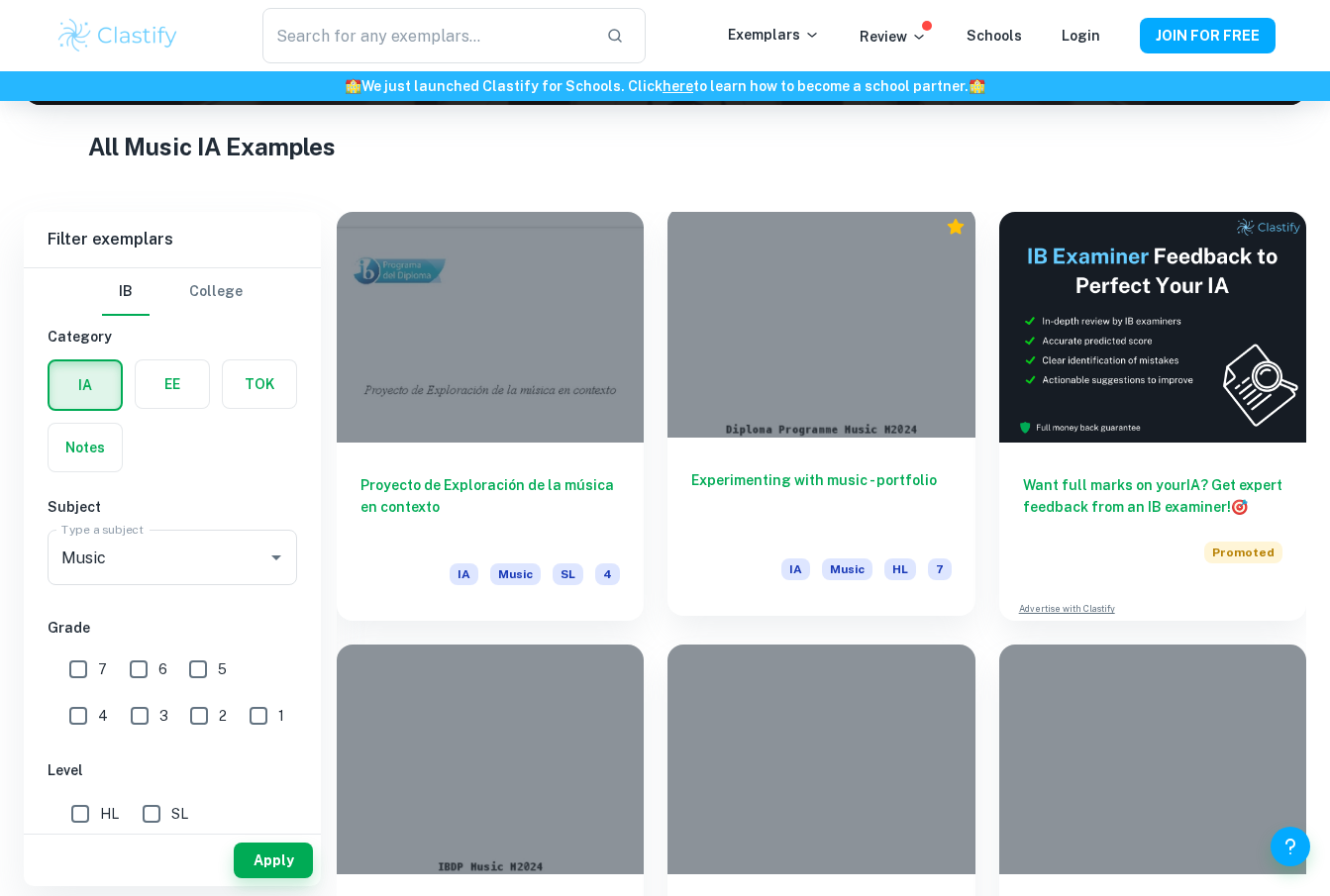 click on "Experimenting with music - portfolio" at bounding box center [821, 502] 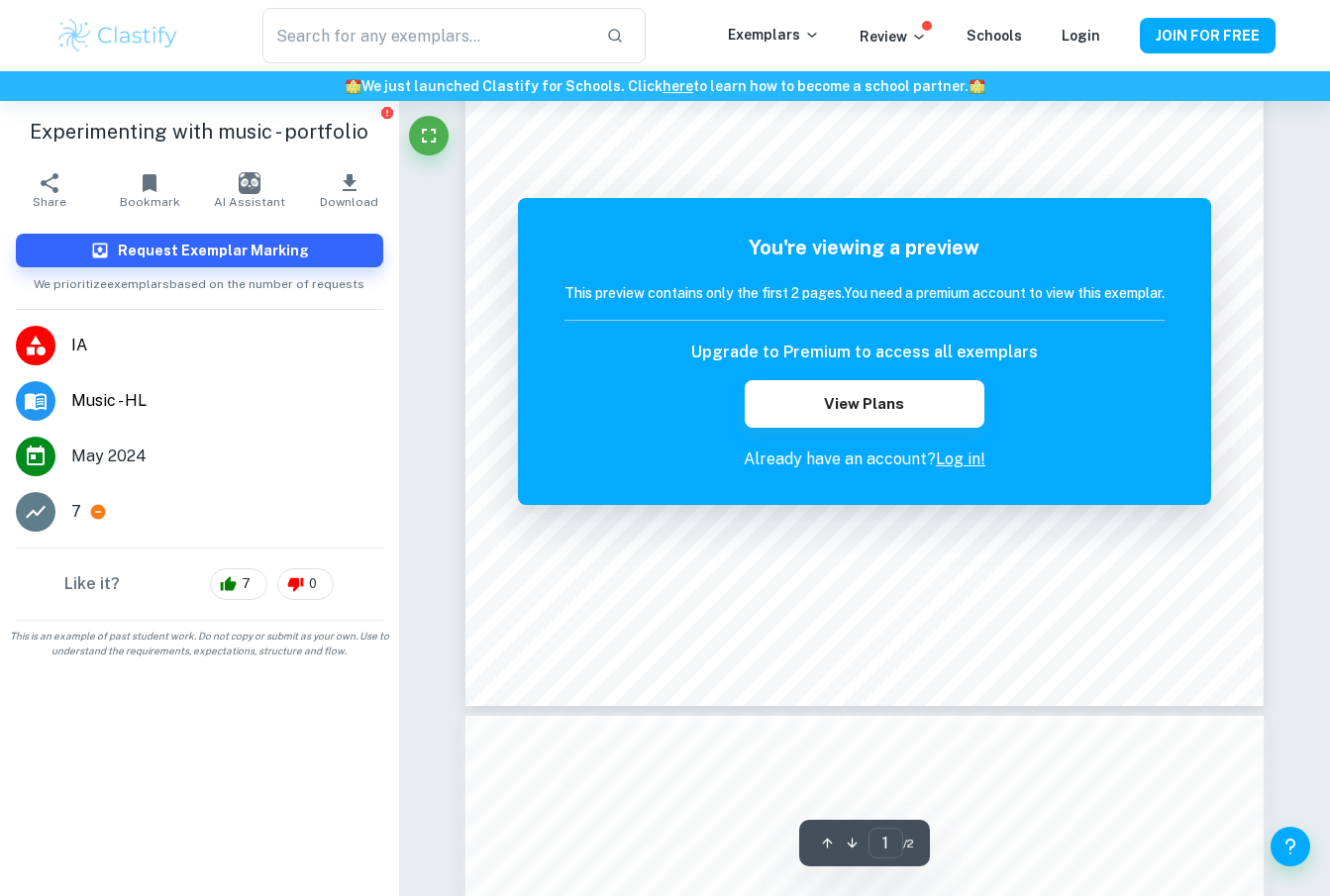 scroll, scrollTop: 0, scrollLeft: 0, axis: both 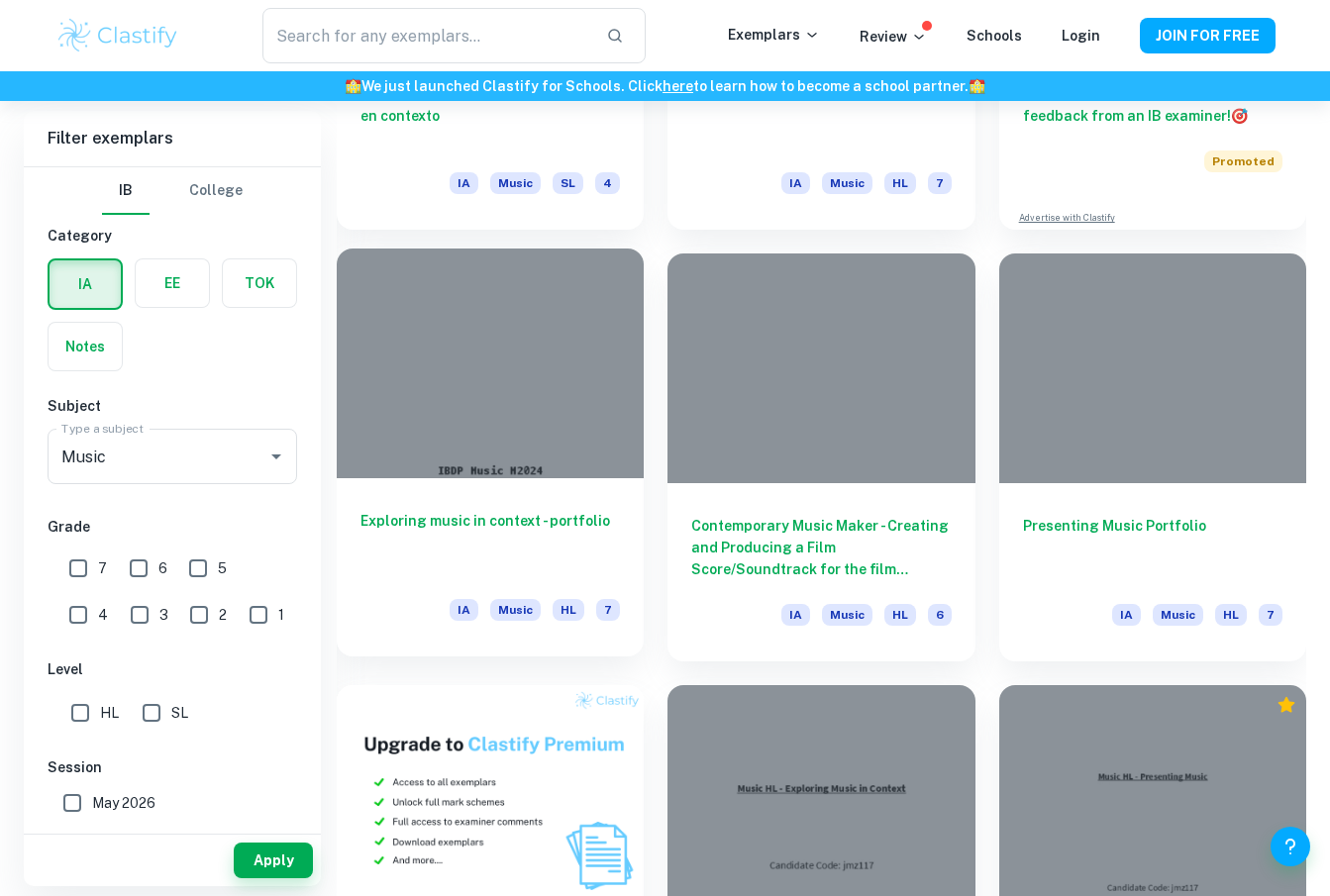 click at bounding box center (490, 363) 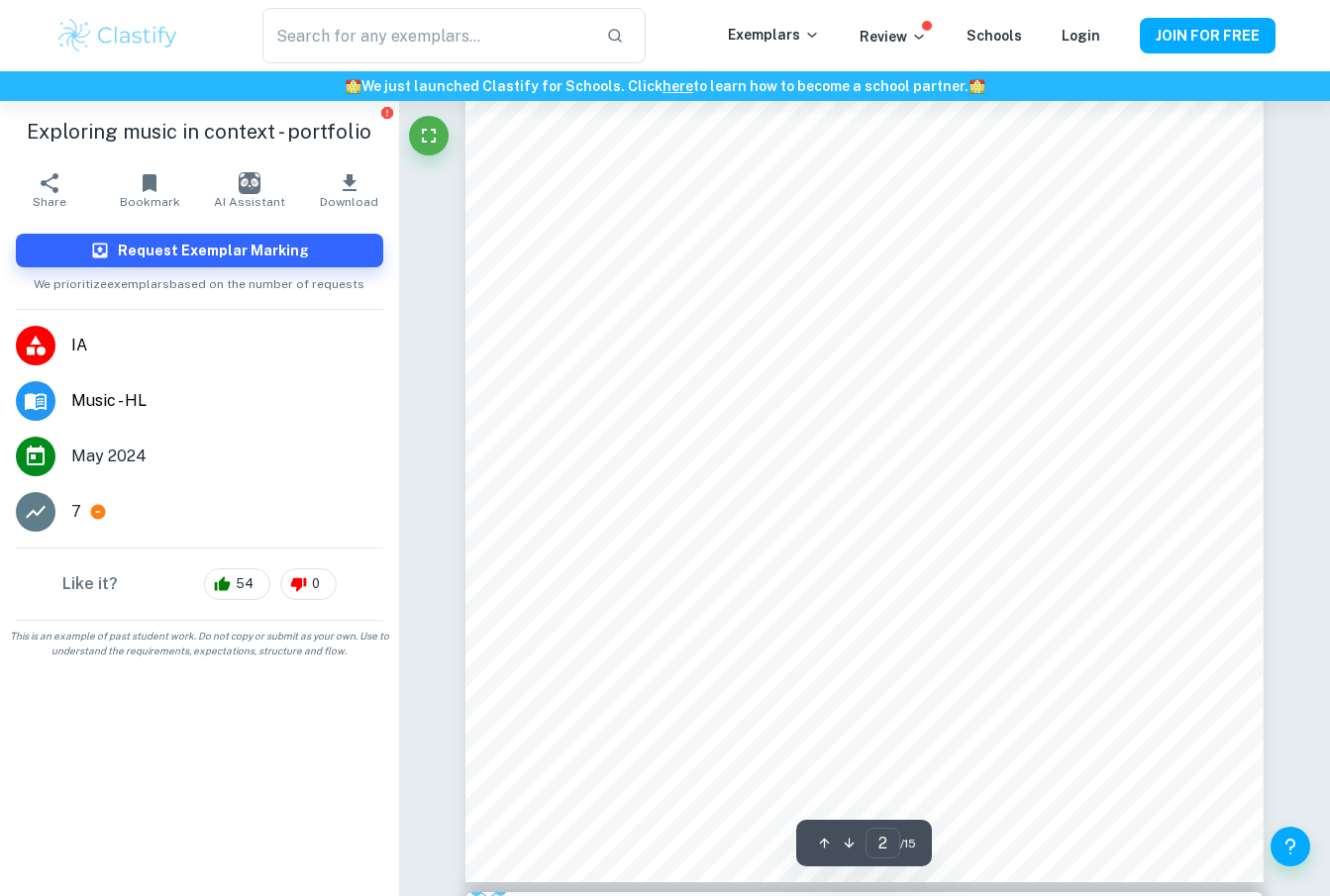 scroll, scrollTop: 926, scrollLeft: 0, axis: vertical 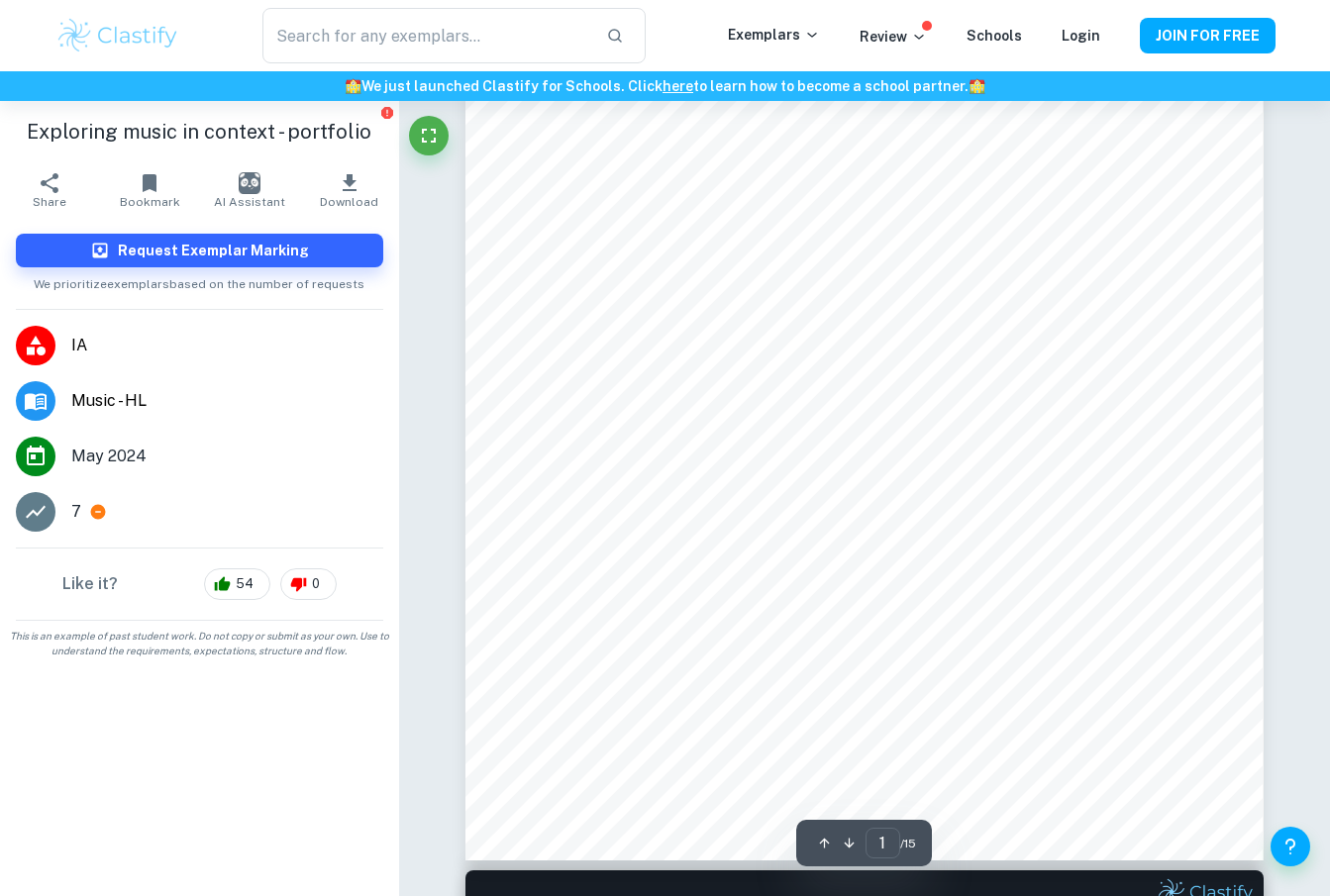 click 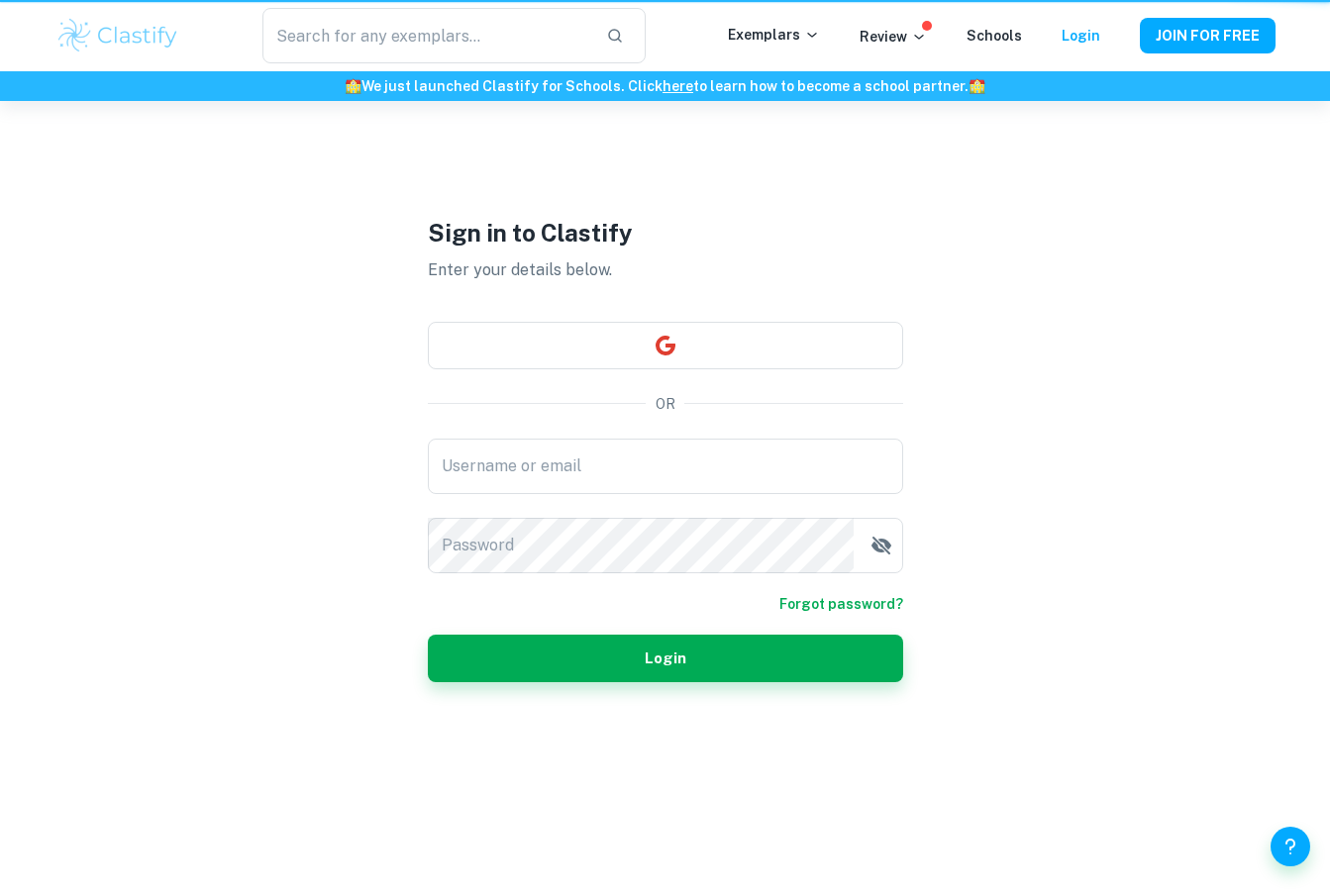 scroll, scrollTop: 0, scrollLeft: 0, axis: both 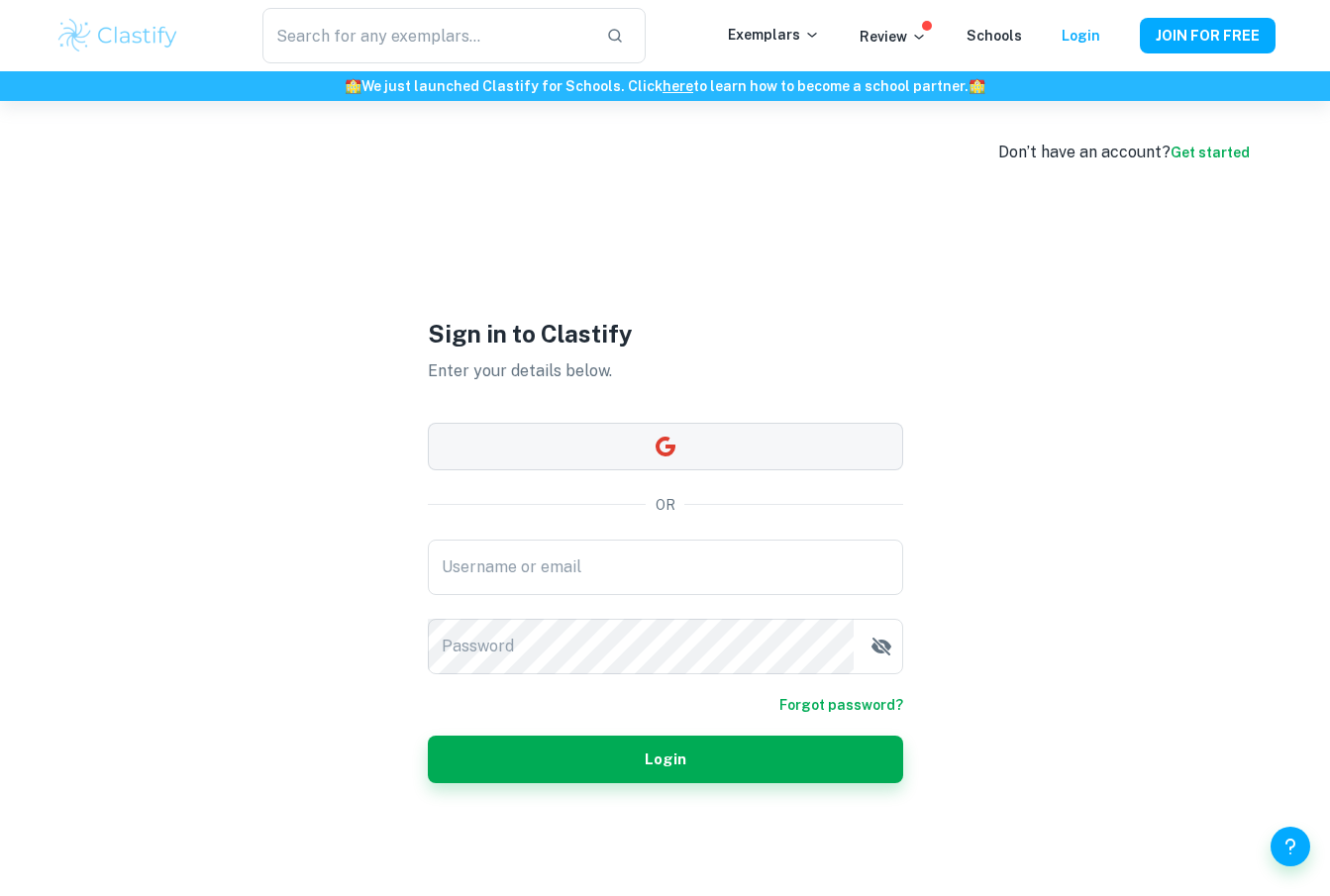 click at bounding box center [665, 447] 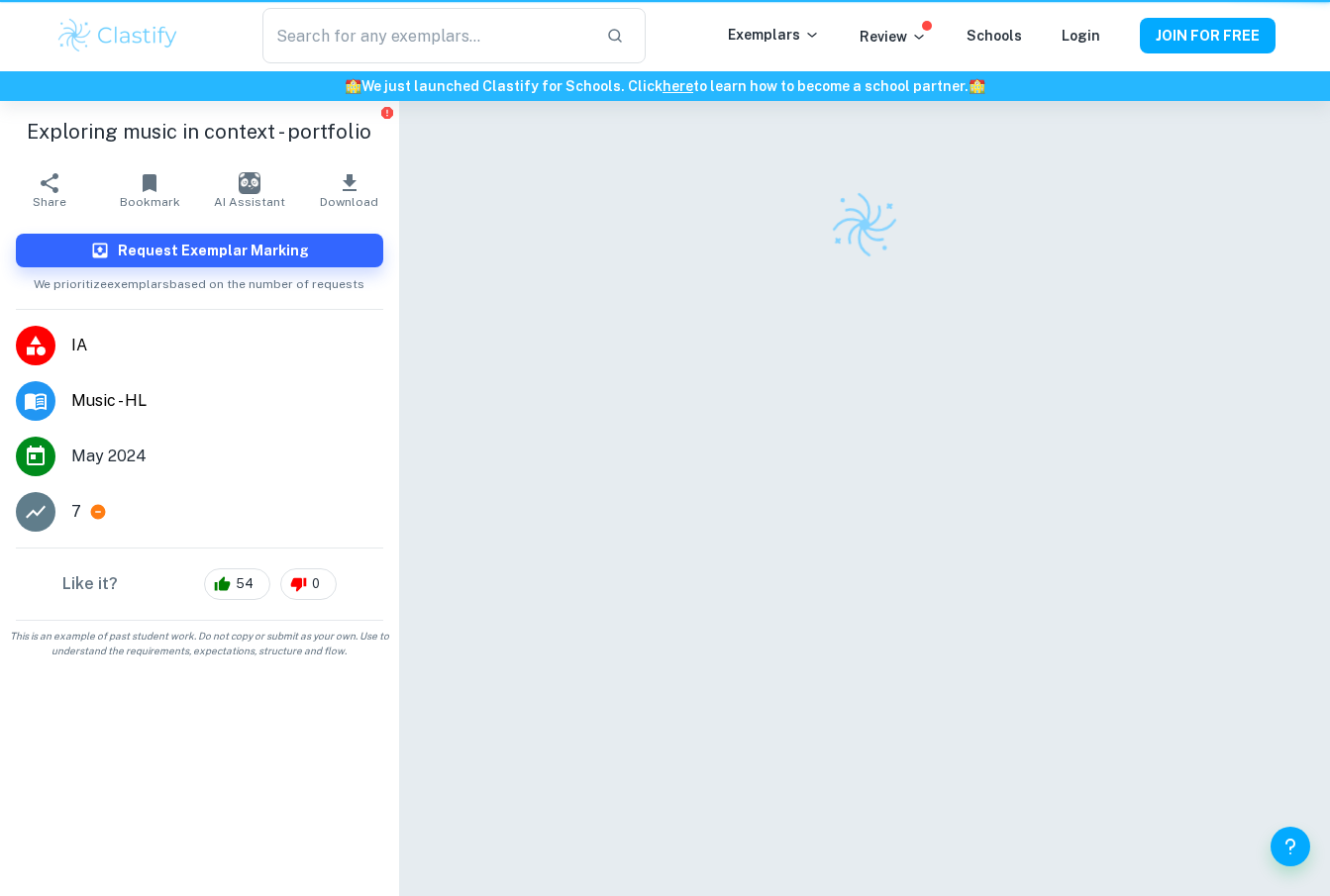 scroll, scrollTop: 101, scrollLeft: 0, axis: vertical 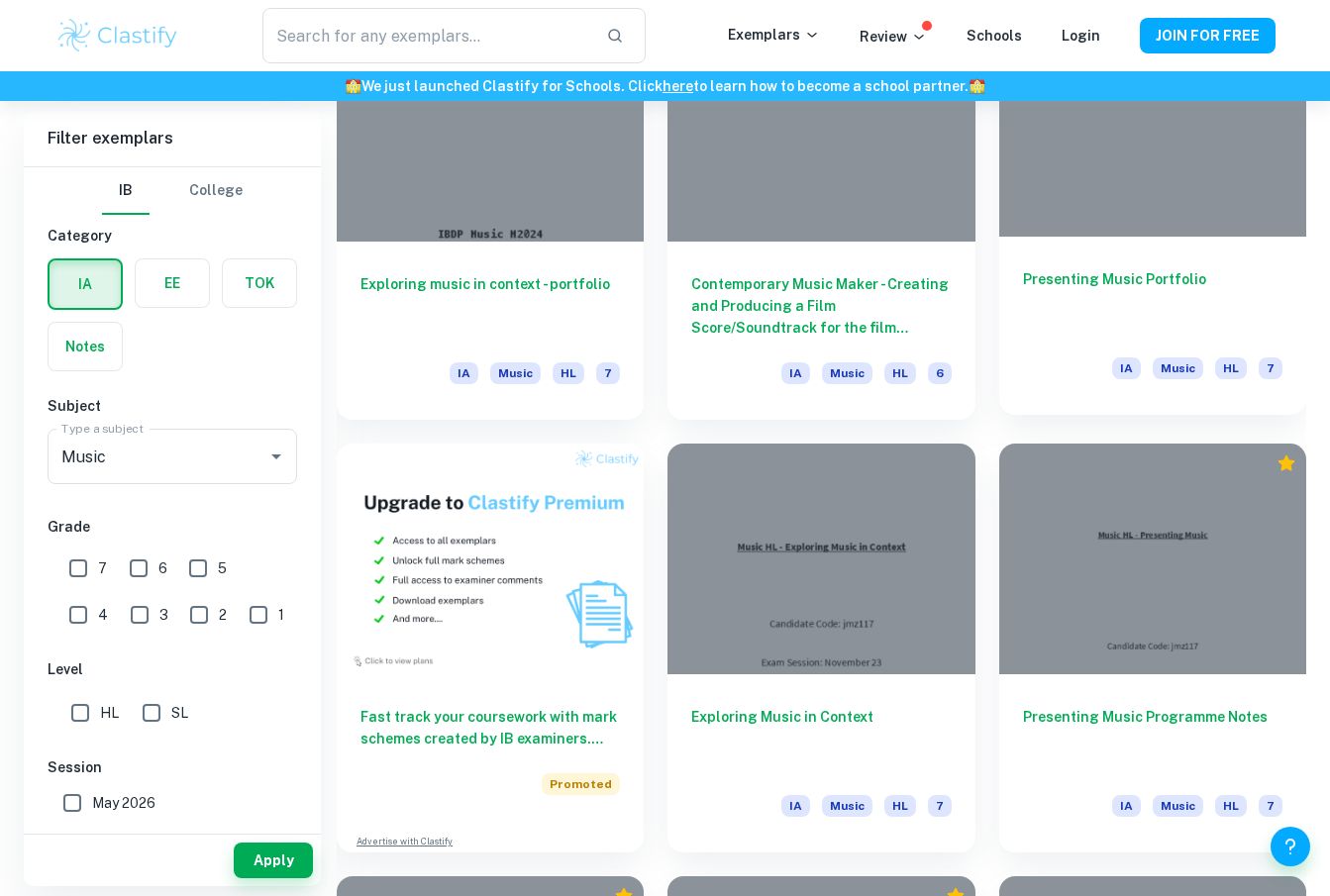 click on "Presenting Music Portfolio" at bounding box center (1153, 301) 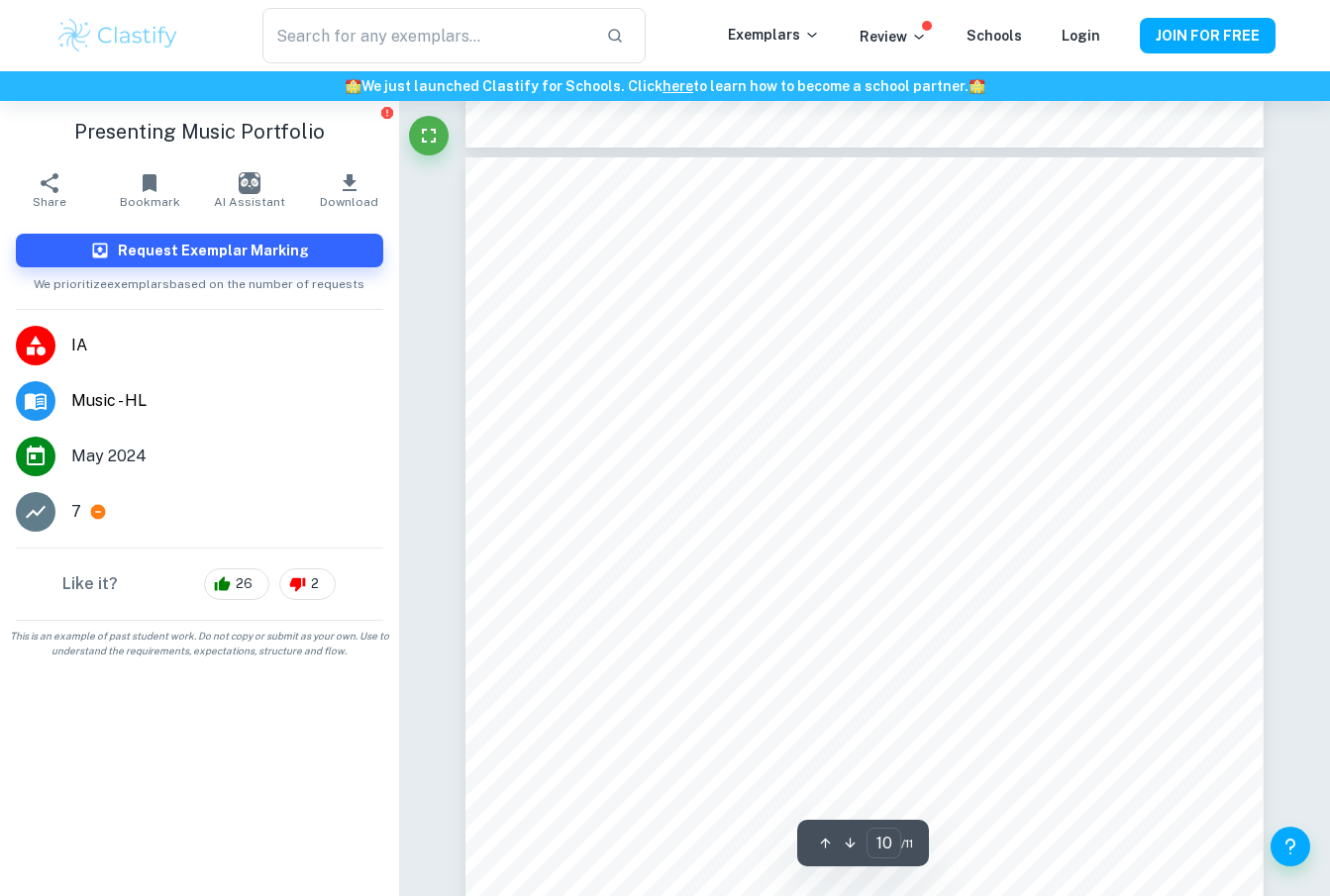scroll, scrollTop: 10762, scrollLeft: 0, axis: vertical 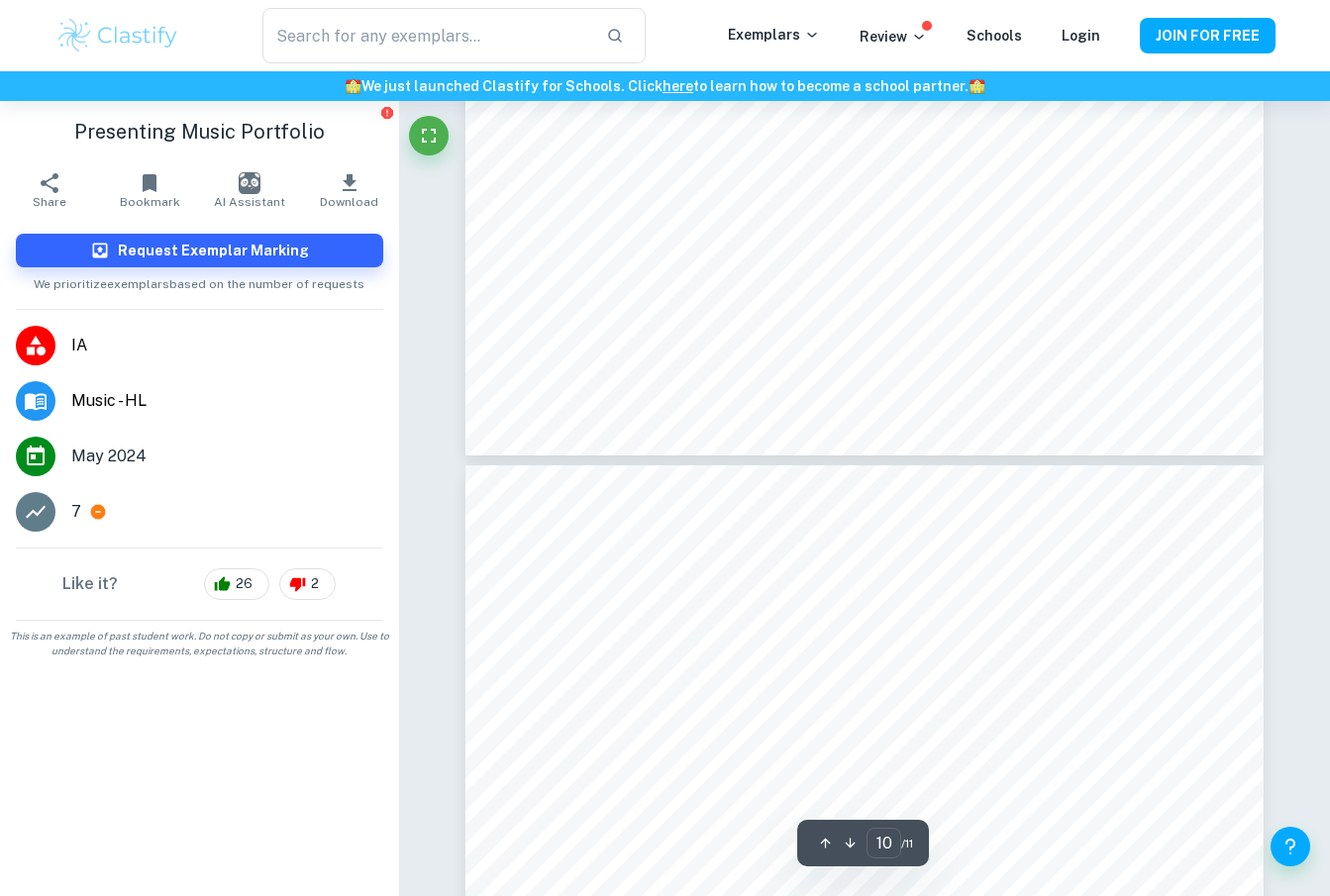 type on "11" 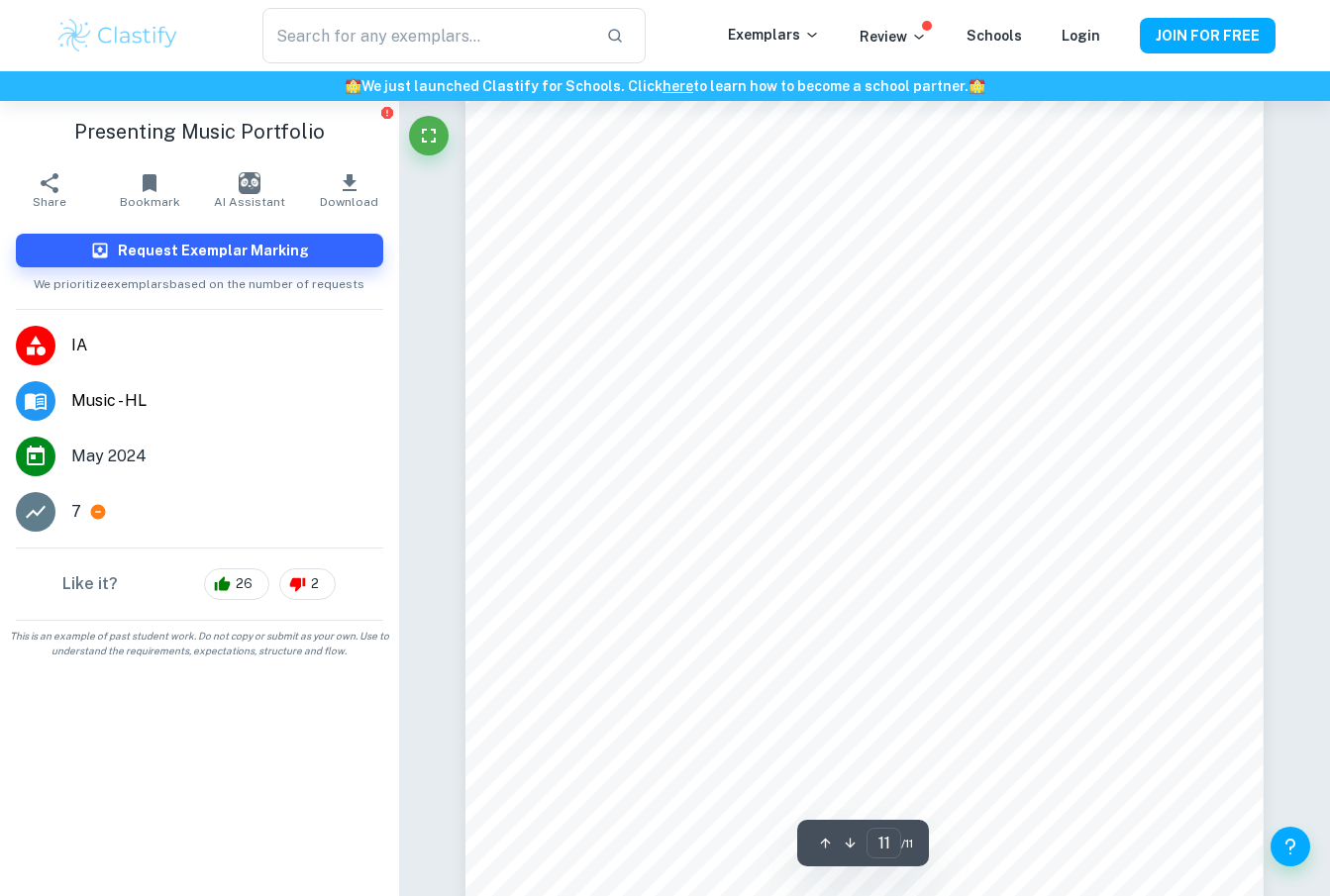 scroll, scrollTop: 12136, scrollLeft: 0, axis: vertical 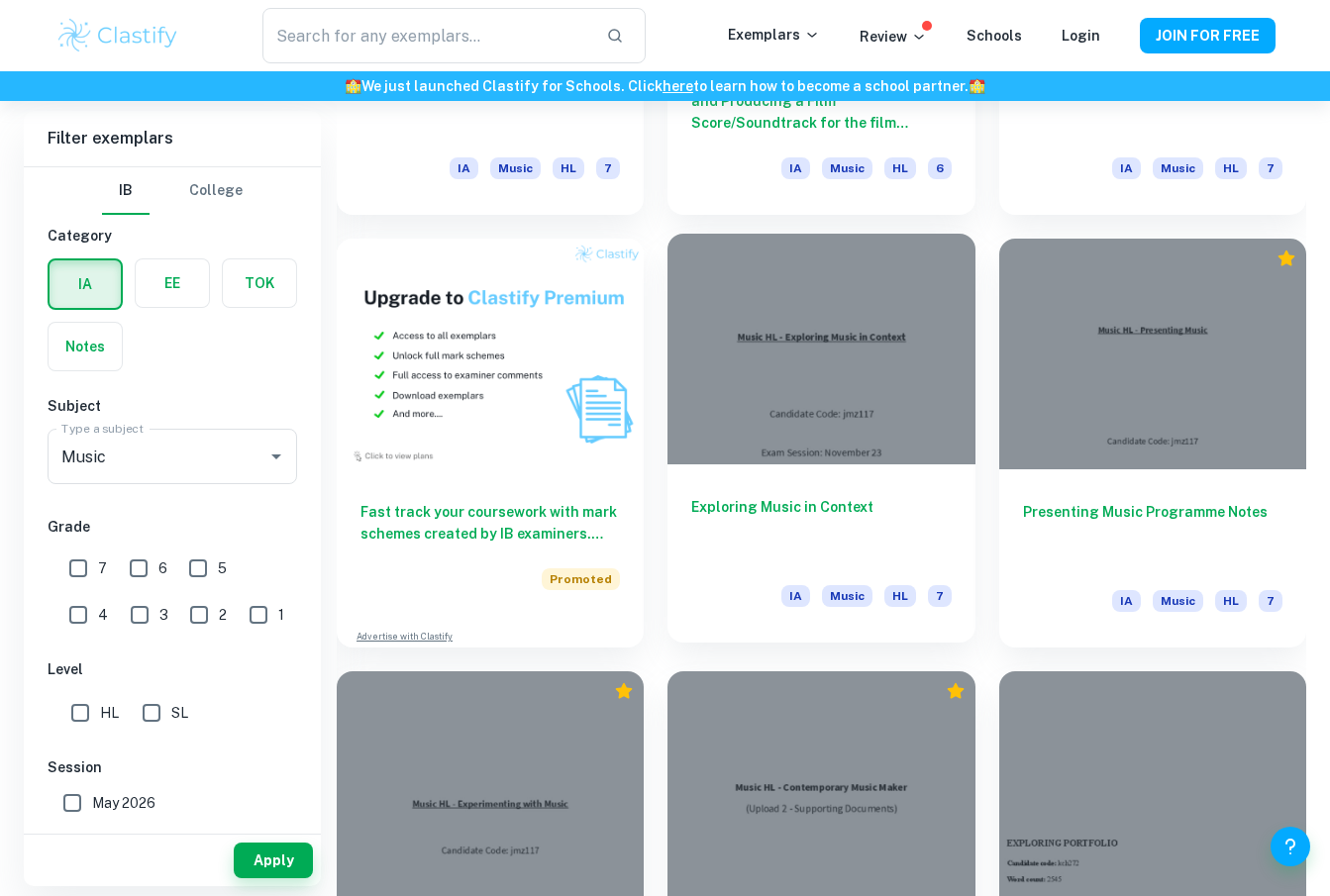 click on "Exploring Music in Context IA Music HL 7" at bounding box center [821, 553] 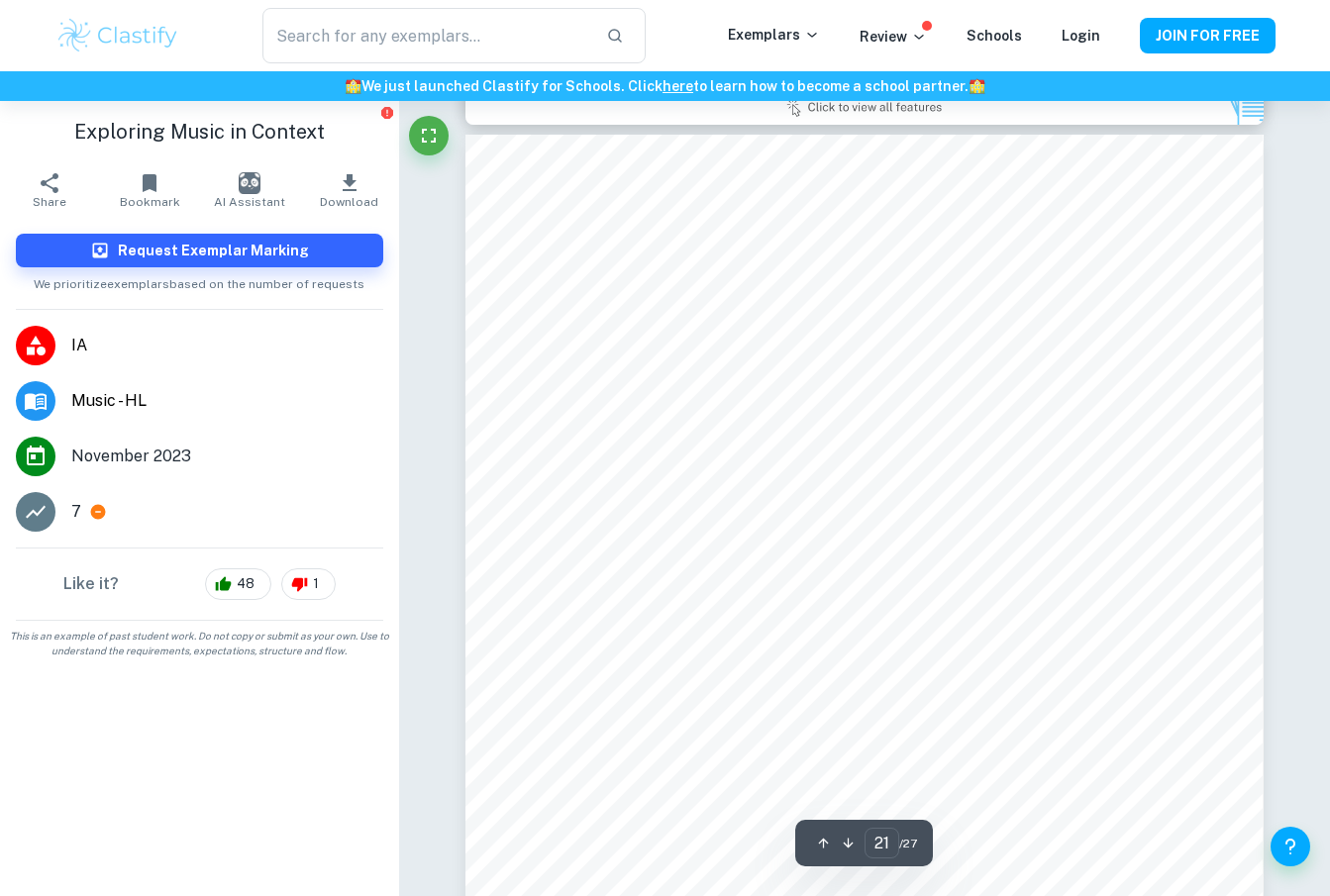 scroll, scrollTop: 23356, scrollLeft: 0, axis: vertical 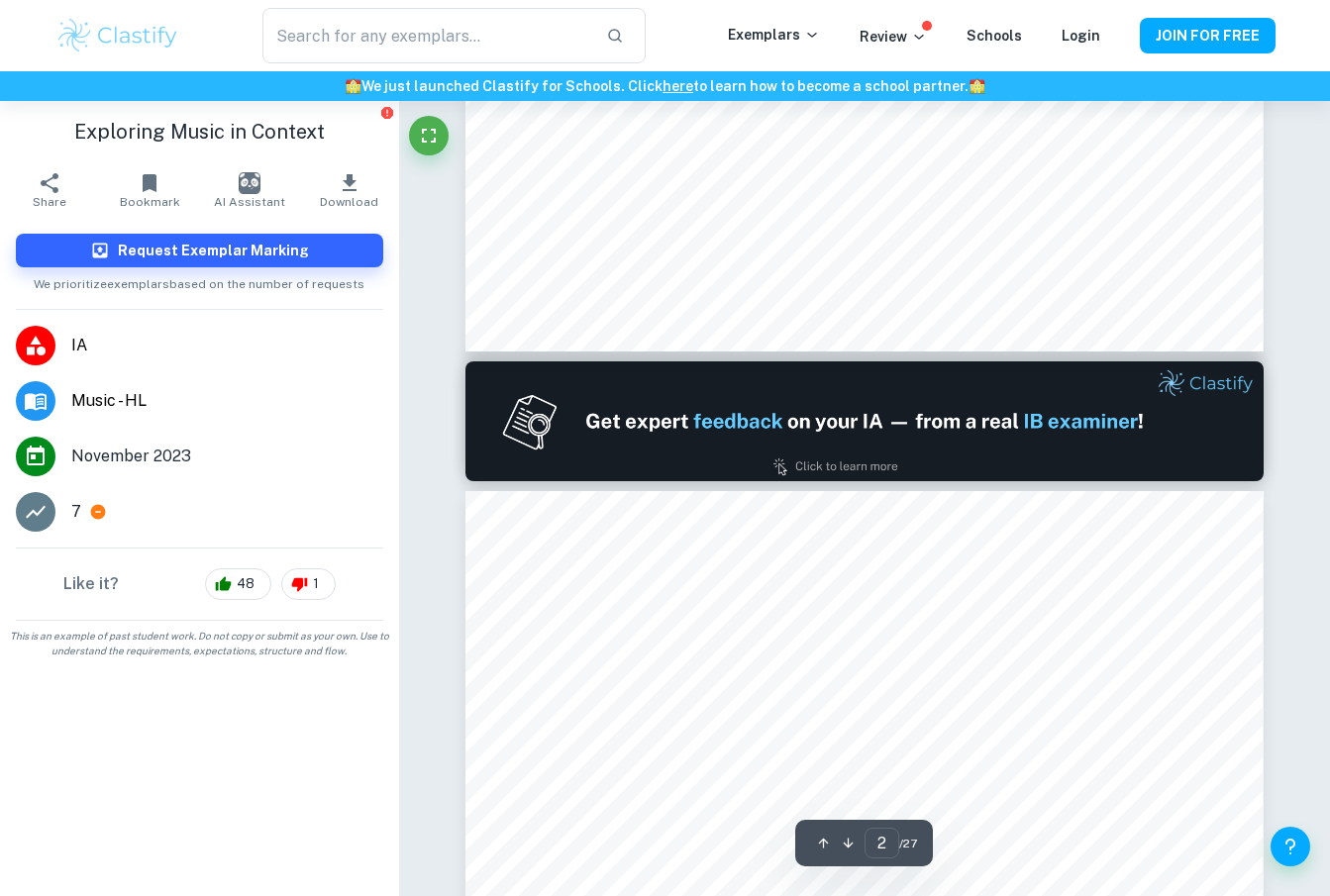 type on "1" 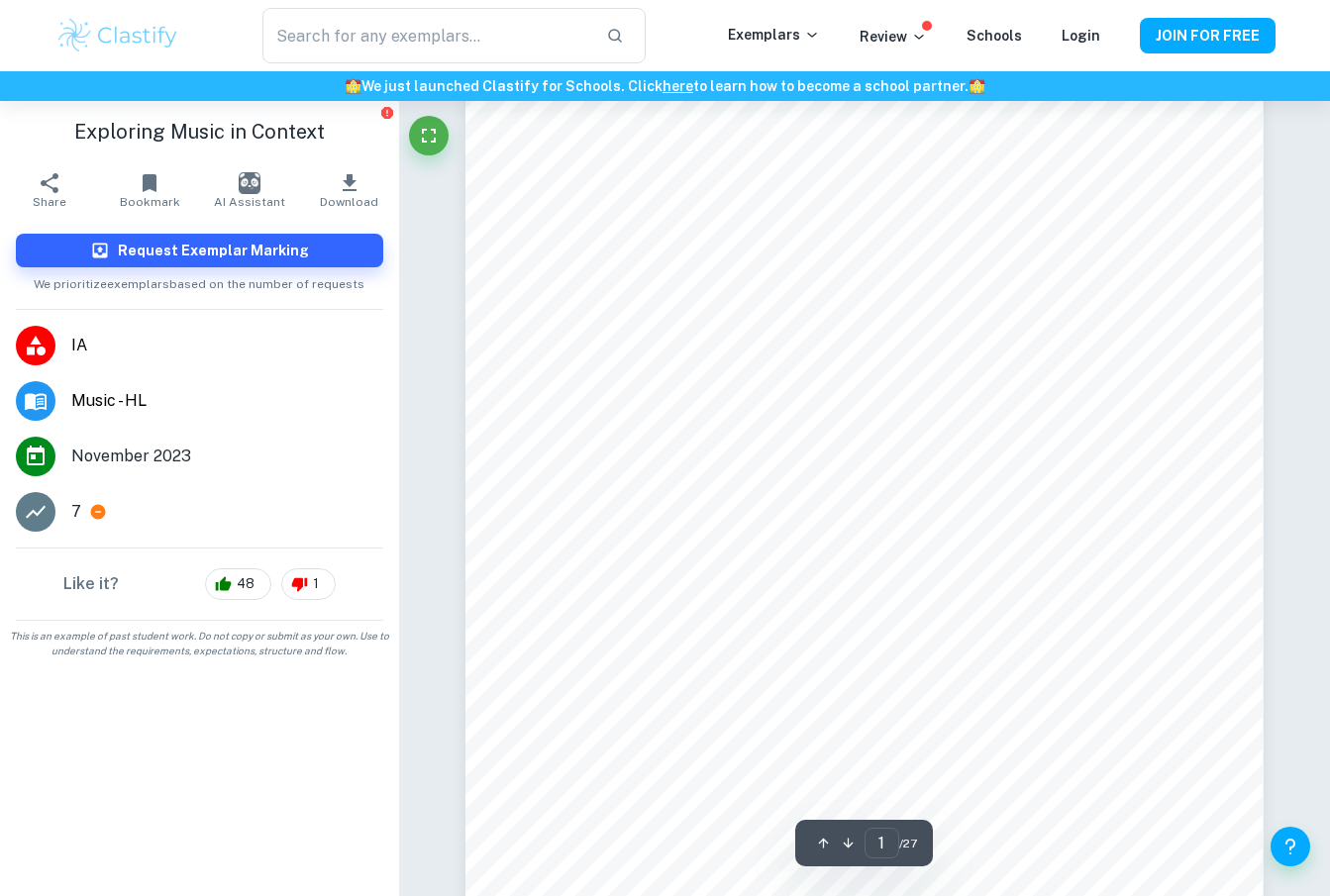scroll, scrollTop: 0, scrollLeft: 0, axis: both 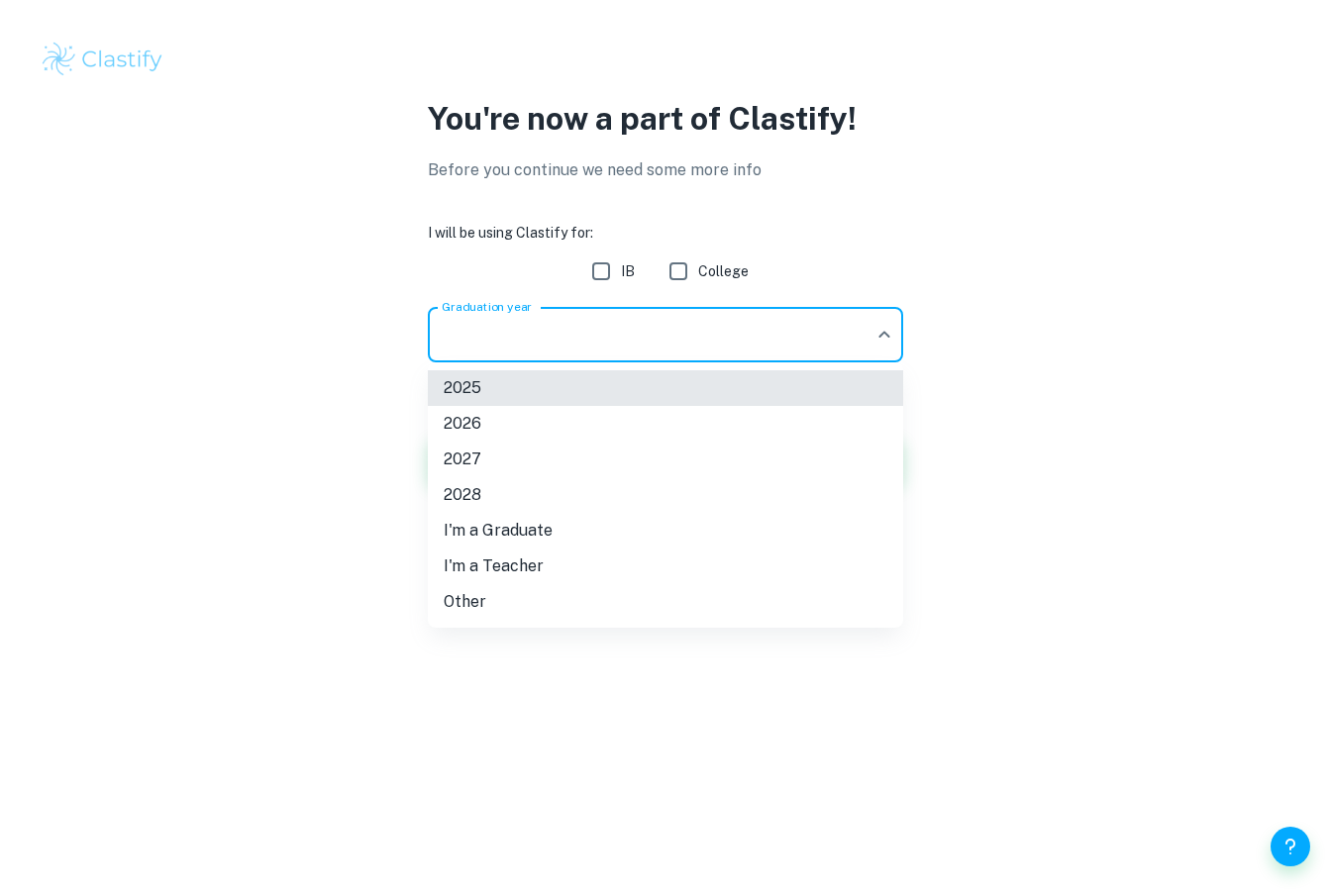 click on "We value your privacy We use cookies to enhance your browsing experience, serve personalised ads or content, and analyse our traffic. By clicking "Accept All", you consent to our use of cookies.   Cookie Policy Customise   Reject All   Accept All   Customise Consent Preferences   We use cookies to help you navigate efficiently and perform certain functions. You will find detailed information about all cookies under each consent category below. The cookies that are categorised as "Necessary" are stored on your browser as they are essential for enabling the basic functionalities of the site. ...  Show more For more information on how Google's third-party cookies operate and handle your data, see:   Google Privacy Policy Necessary Always Active Necessary cookies are required to enable the basic features of this site, such as providing secure log-in or adjusting your consent preferences. These cookies do not store any personally identifiable data. Functional Analytics Performance Advertisement Uncategorised" at bounding box center [665, 448] 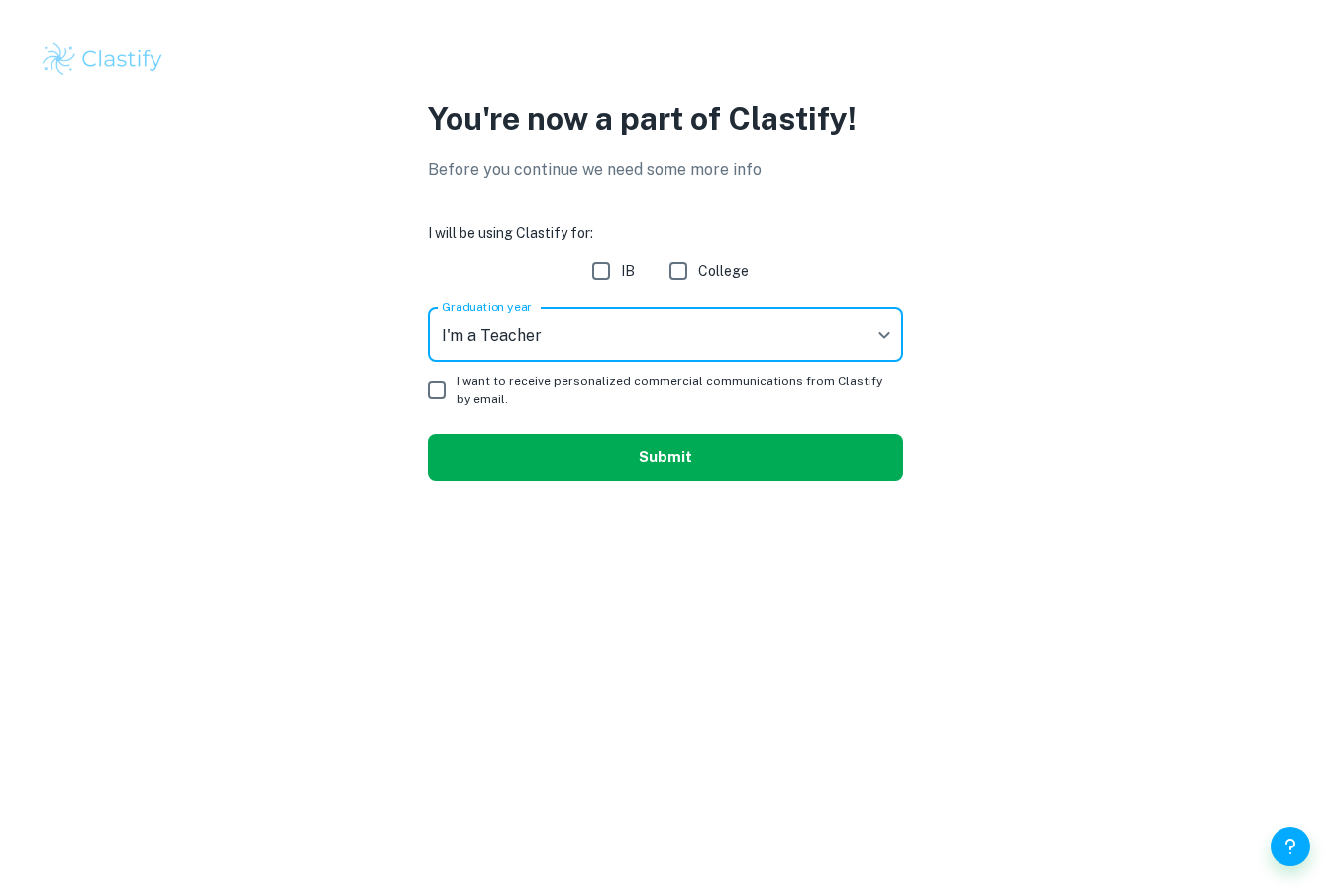 click on "Submit" at bounding box center (665, 457) 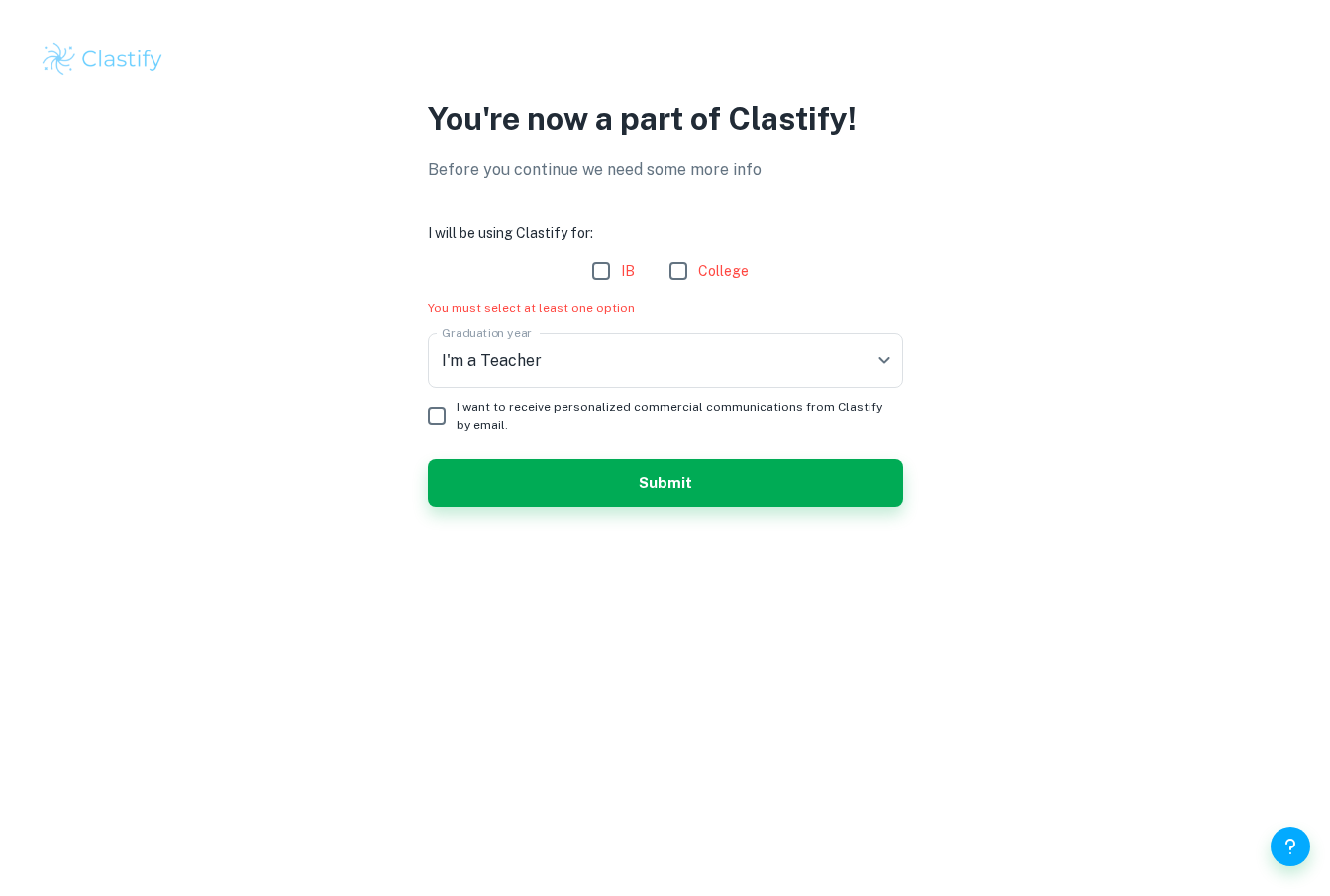click on "IB" at bounding box center (601, 271) 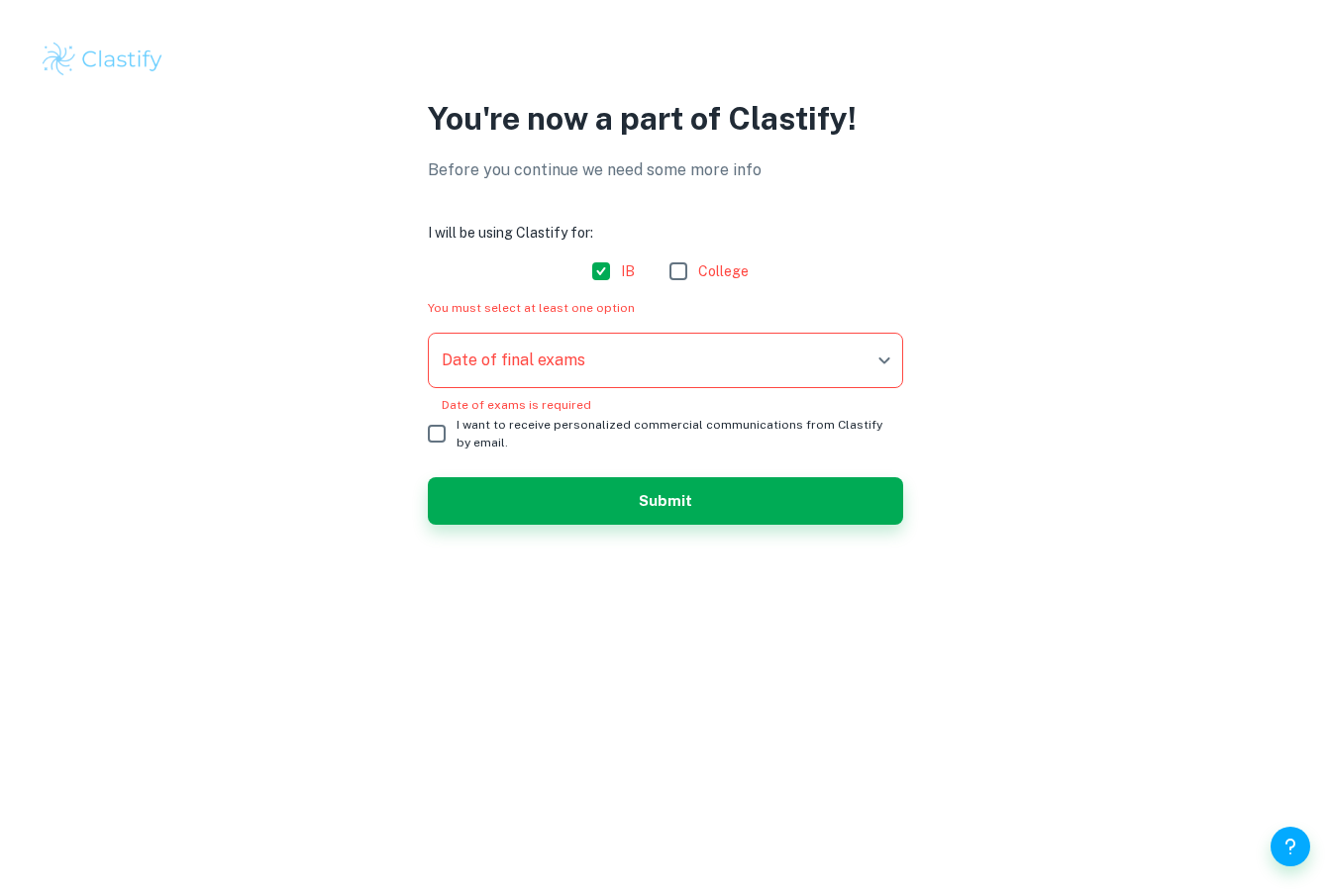 click on "We value your privacy We use cookies to enhance your browsing experience, serve personalised ads or content, and analyse our traffic. By clicking "Accept All", you consent to our use of cookies.   Cookie Policy Customise   Reject All   Accept All   Customise Consent Preferences   We use cookies to help you navigate efficiently and perform certain functions. You will find detailed information about all cookies under each consent category below. The cookies that are categorised as "Necessary" are stored on your browser as they are essential for enabling the basic functionalities of the site. ...  Show more For more information on how Google's third-party cookies operate and handle your data, see:   Google Privacy Policy Necessary Always Active Necessary cookies are required to enable the basic features of this site, such as providing secure log-in or adjusting your consent preferences. These cookies do not store any personally identifiable data. Functional Analytics Performance Advertisement Uncategorised" at bounding box center (665, 448) 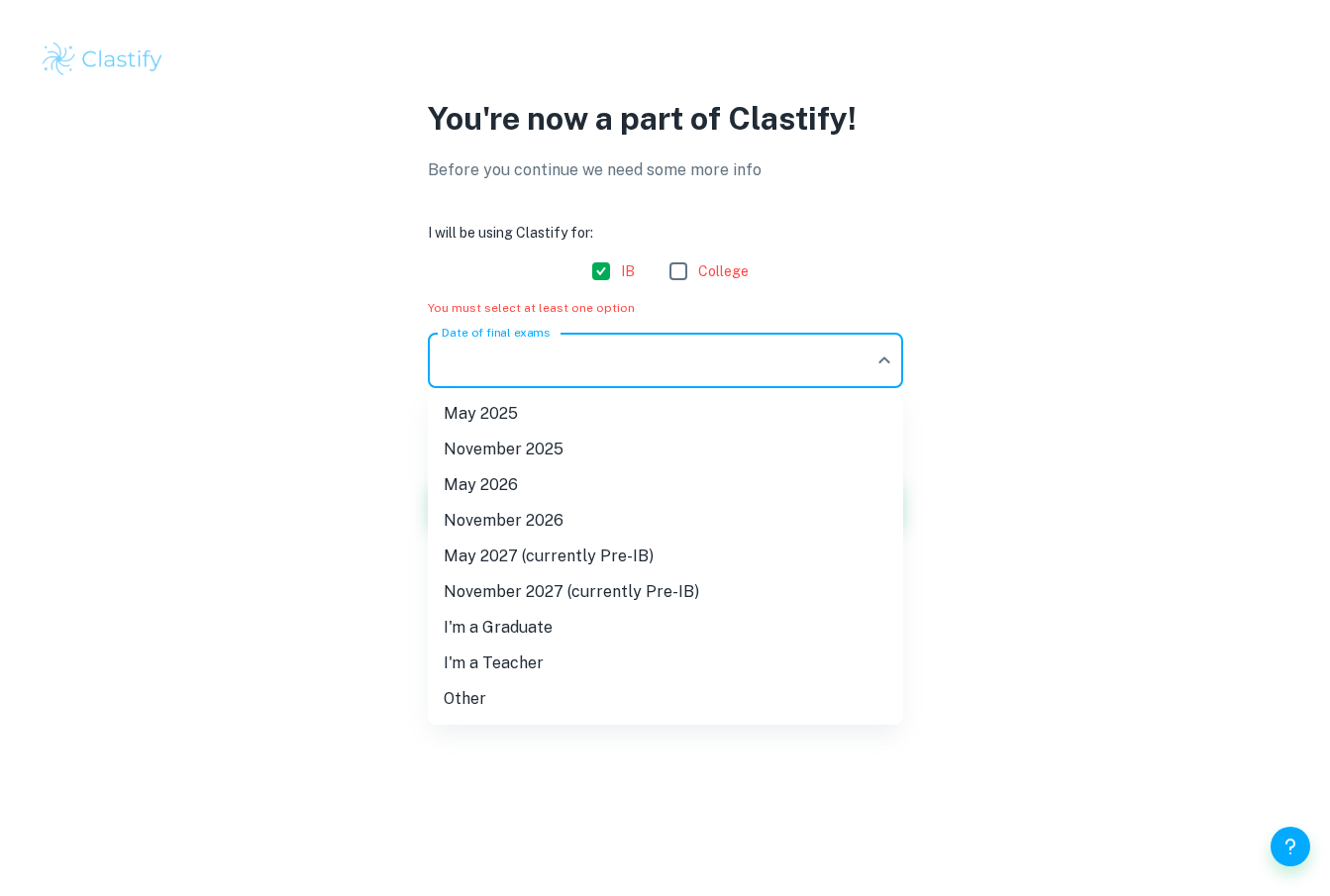 click on "November 2026" at bounding box center (665, 521) 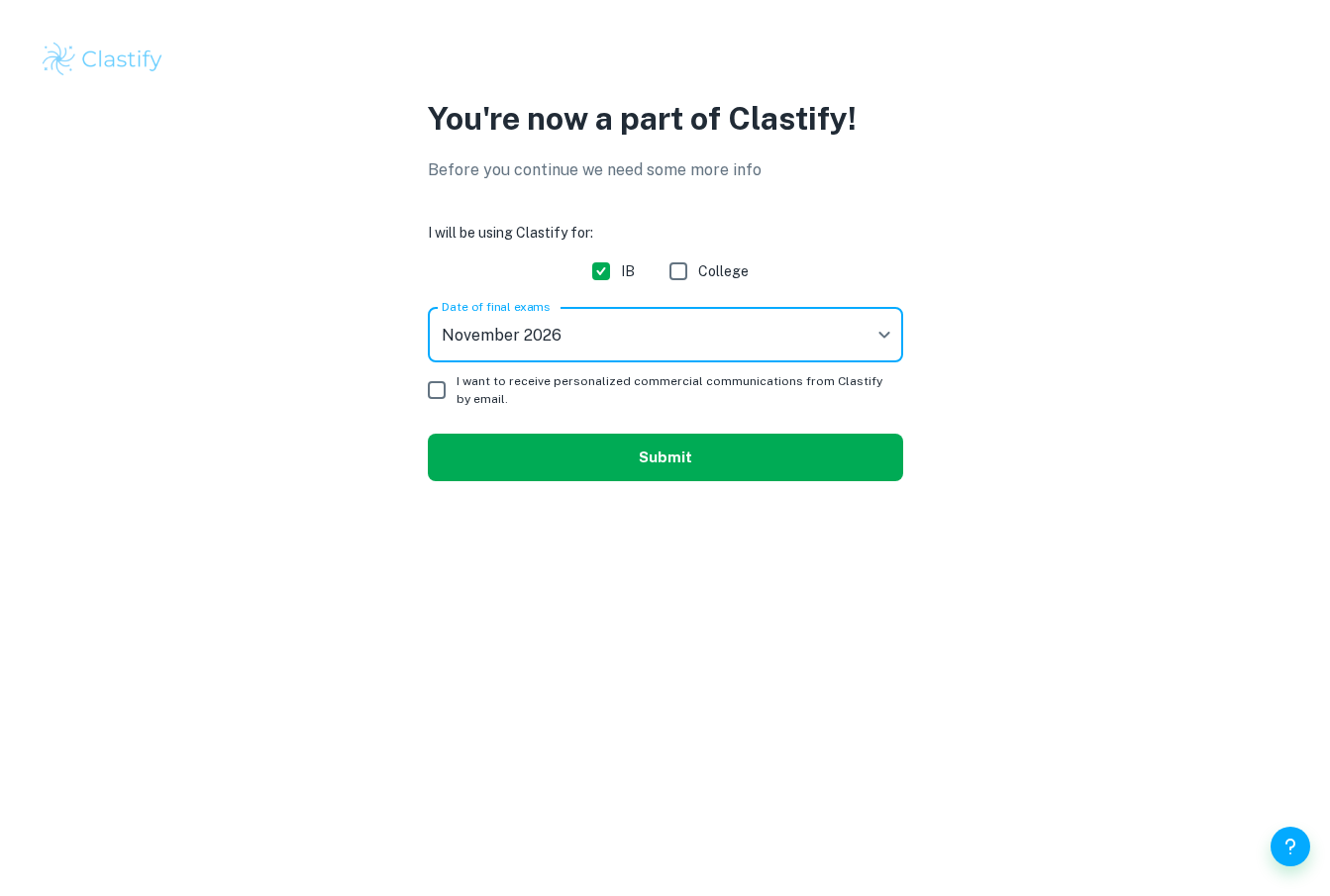 click on "Submit" at bounding box center (665, 457) 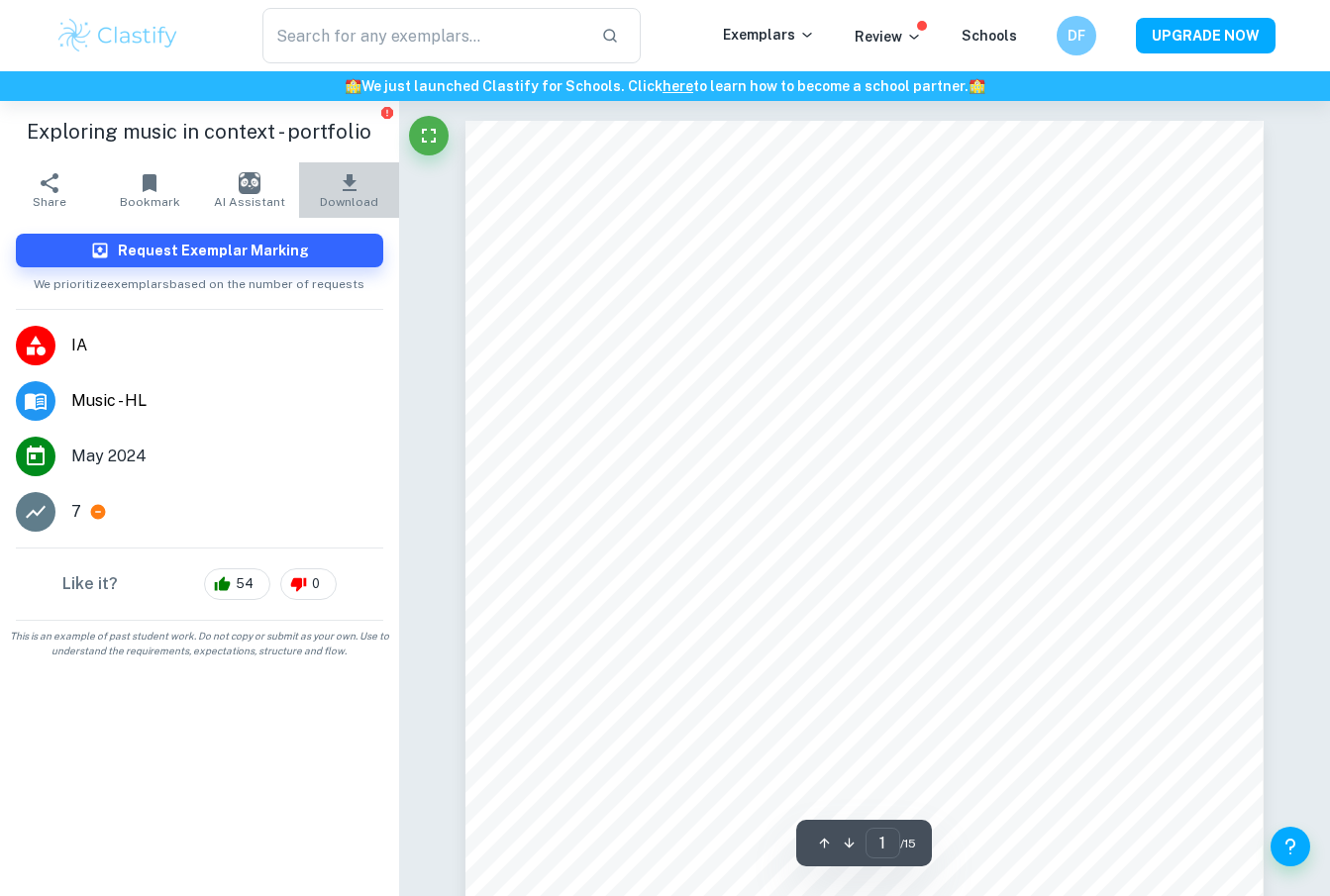 click 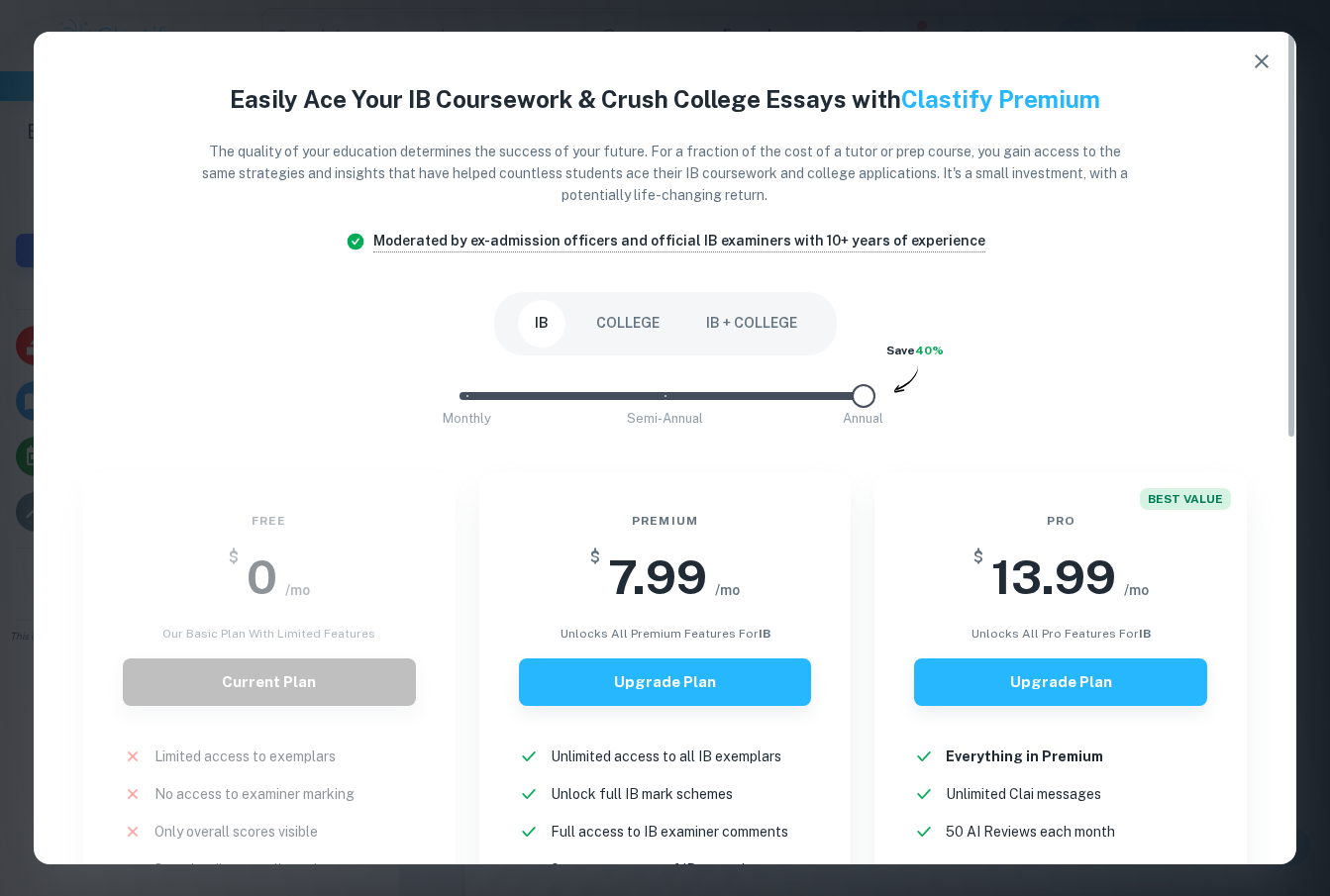 click on "Free $ 0 /mo Our basic plan with limited features Current Plan Limited access to exemplars New! No access to examiner marking New! Only overall scores visible New! Downloading not allowed New! Ads New!" at bounding box center (257, 760) 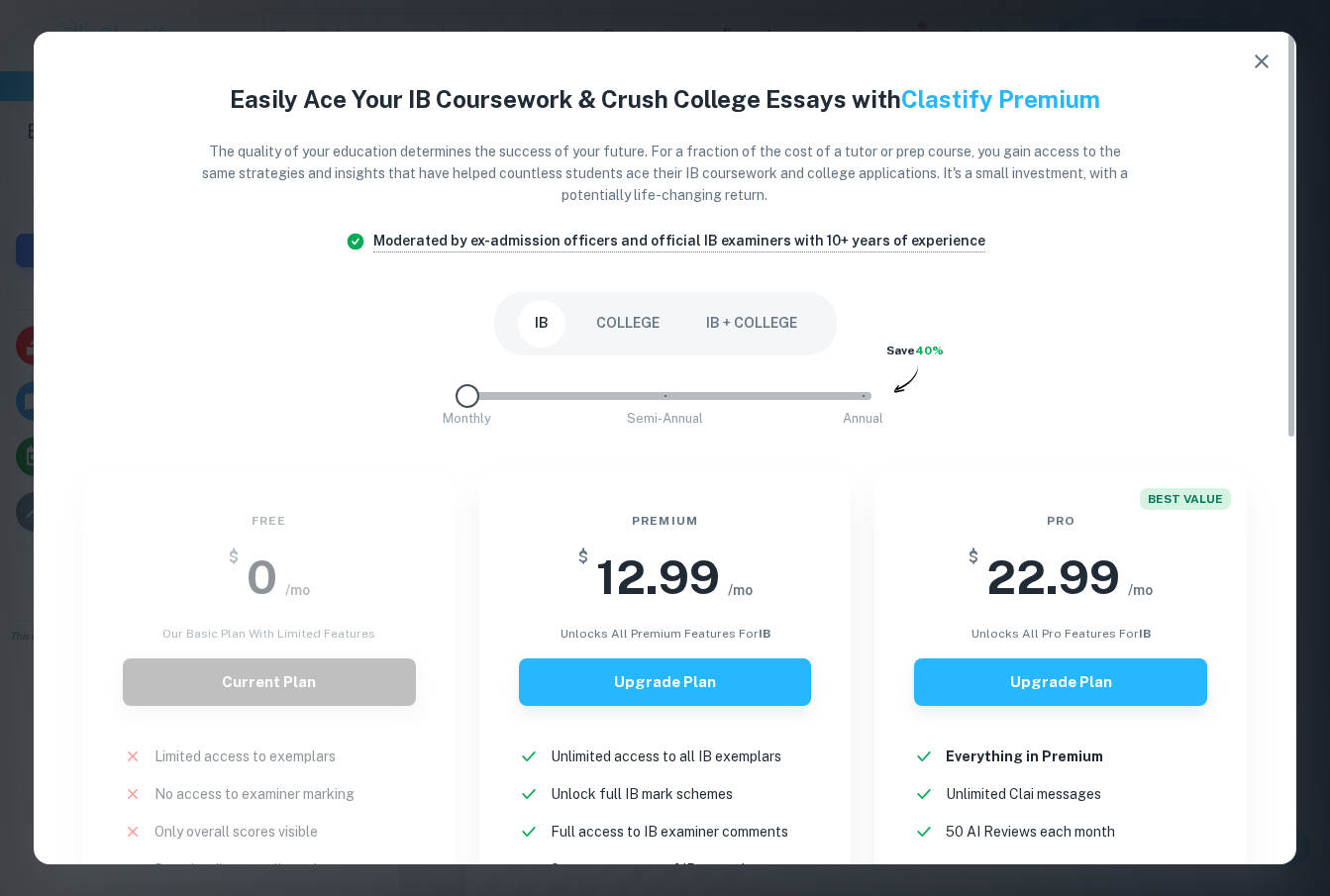 type on "2" 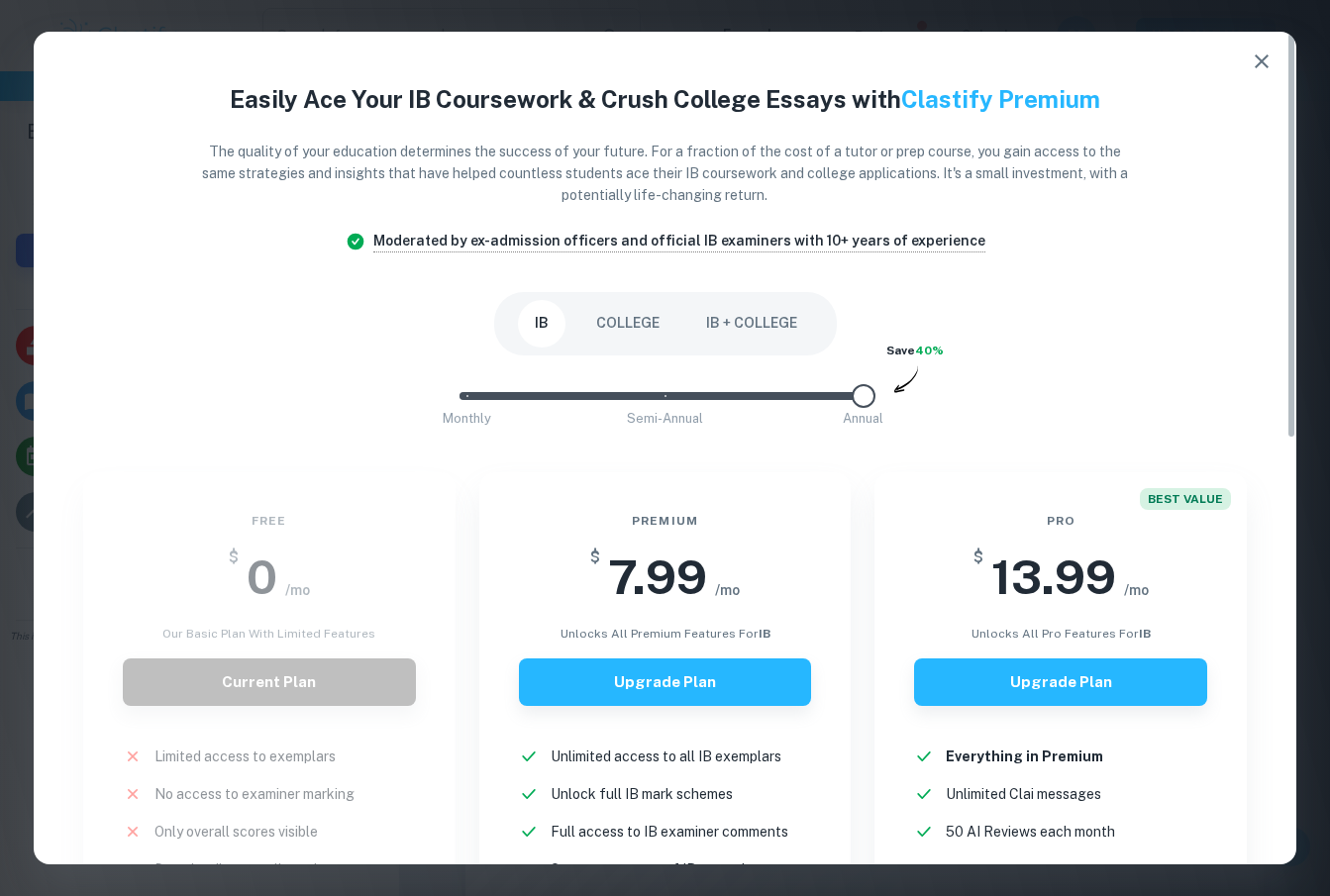 drag, startPoint x: 849, startPoint y: 396, endPoint x: 1172, endPoint y: 390, distance: 323.0557 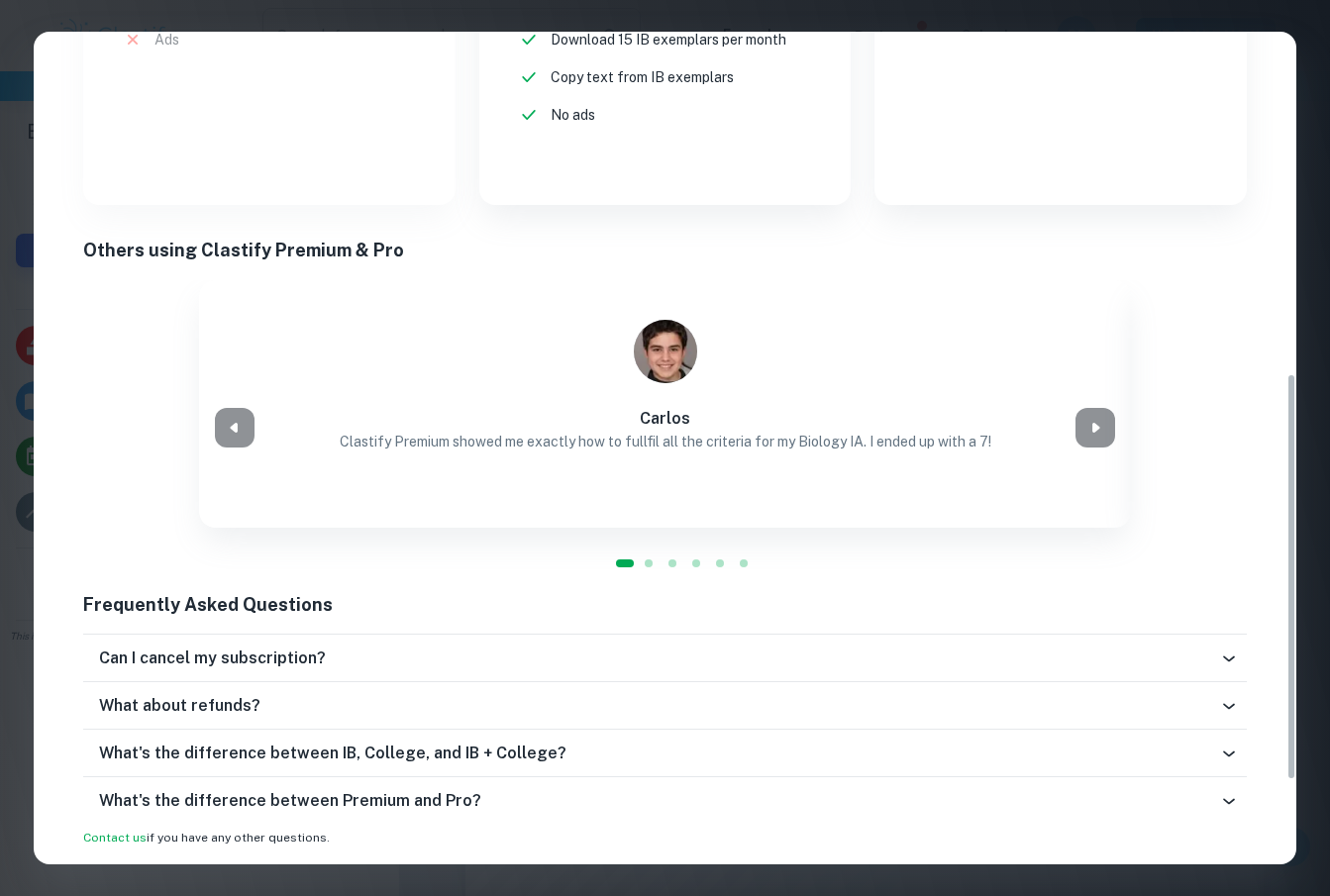 scroll, scrollTop: 0, scrollLeft: 0, axis: both 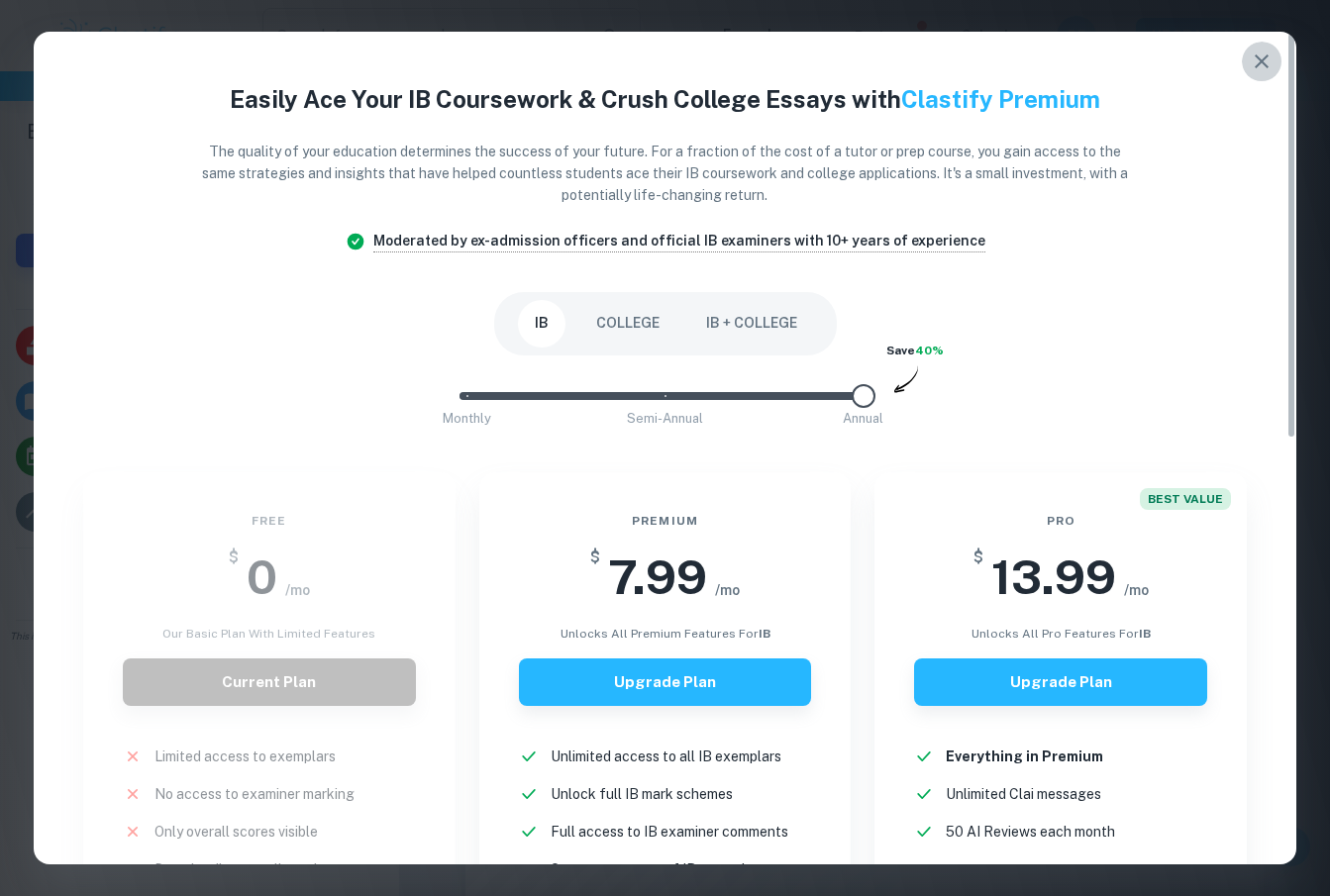click at bounding box center (1262, 61) 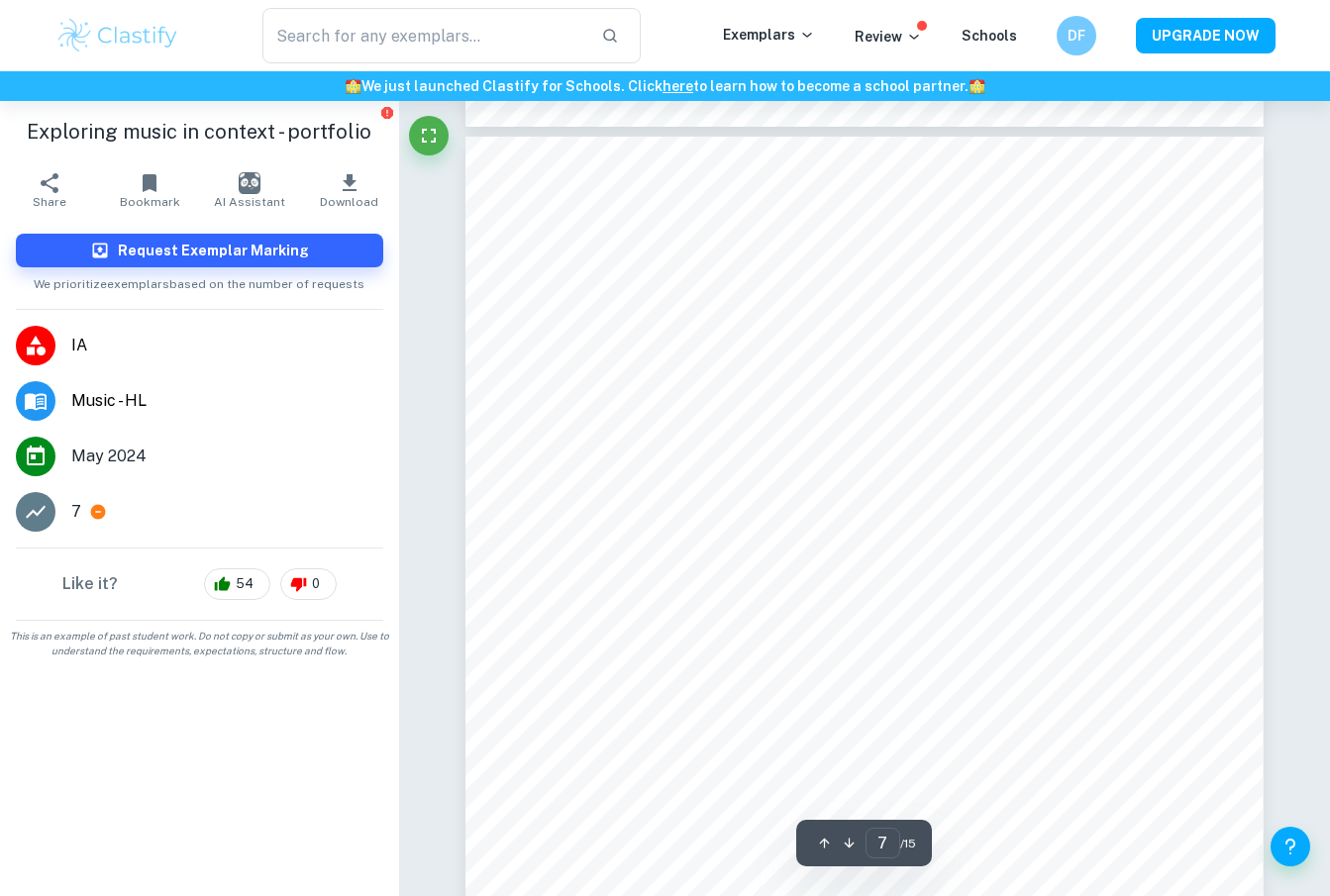 scroll, scrollTop: 7239, scrollLeft: 0, axis: vertical 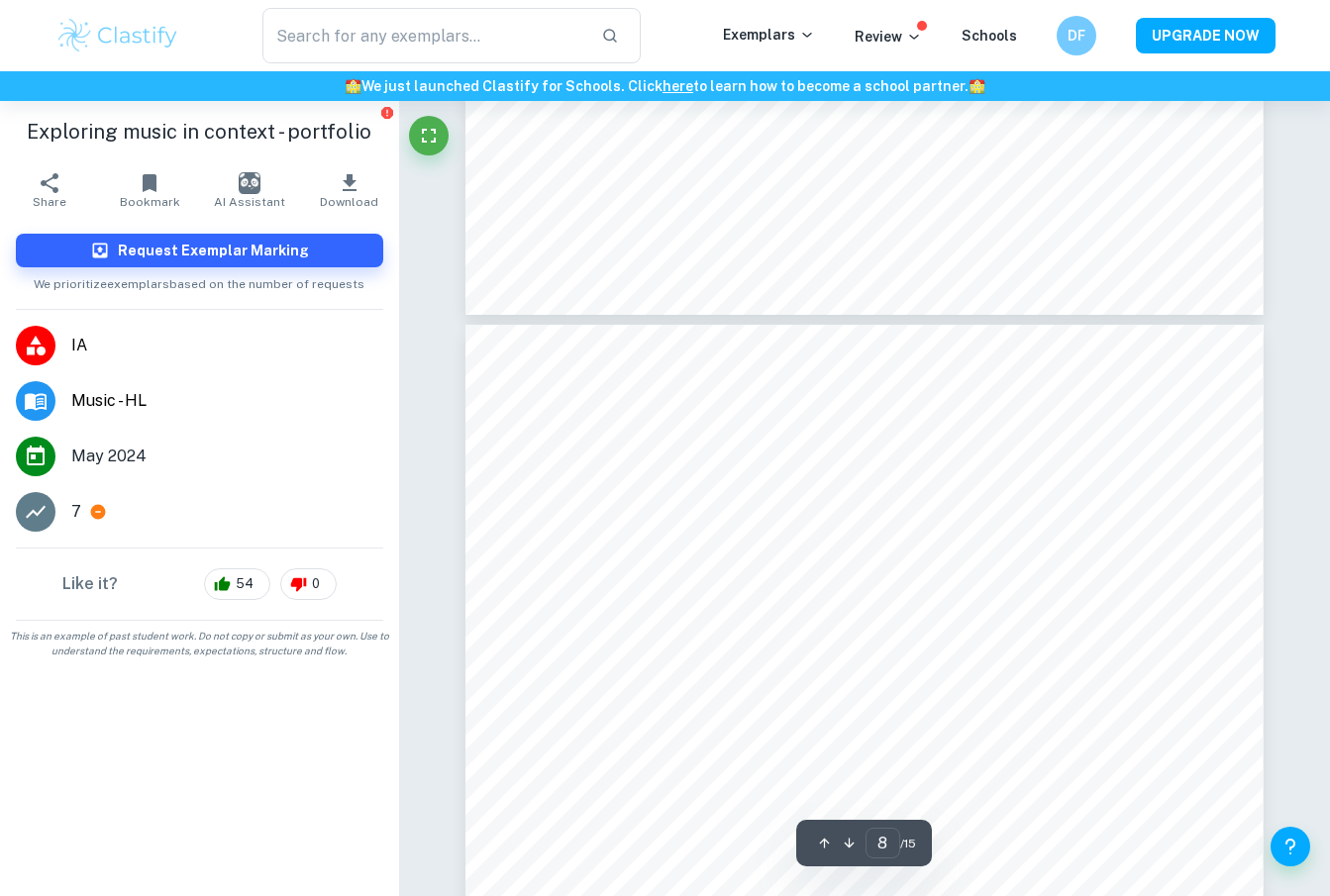 type on "9" 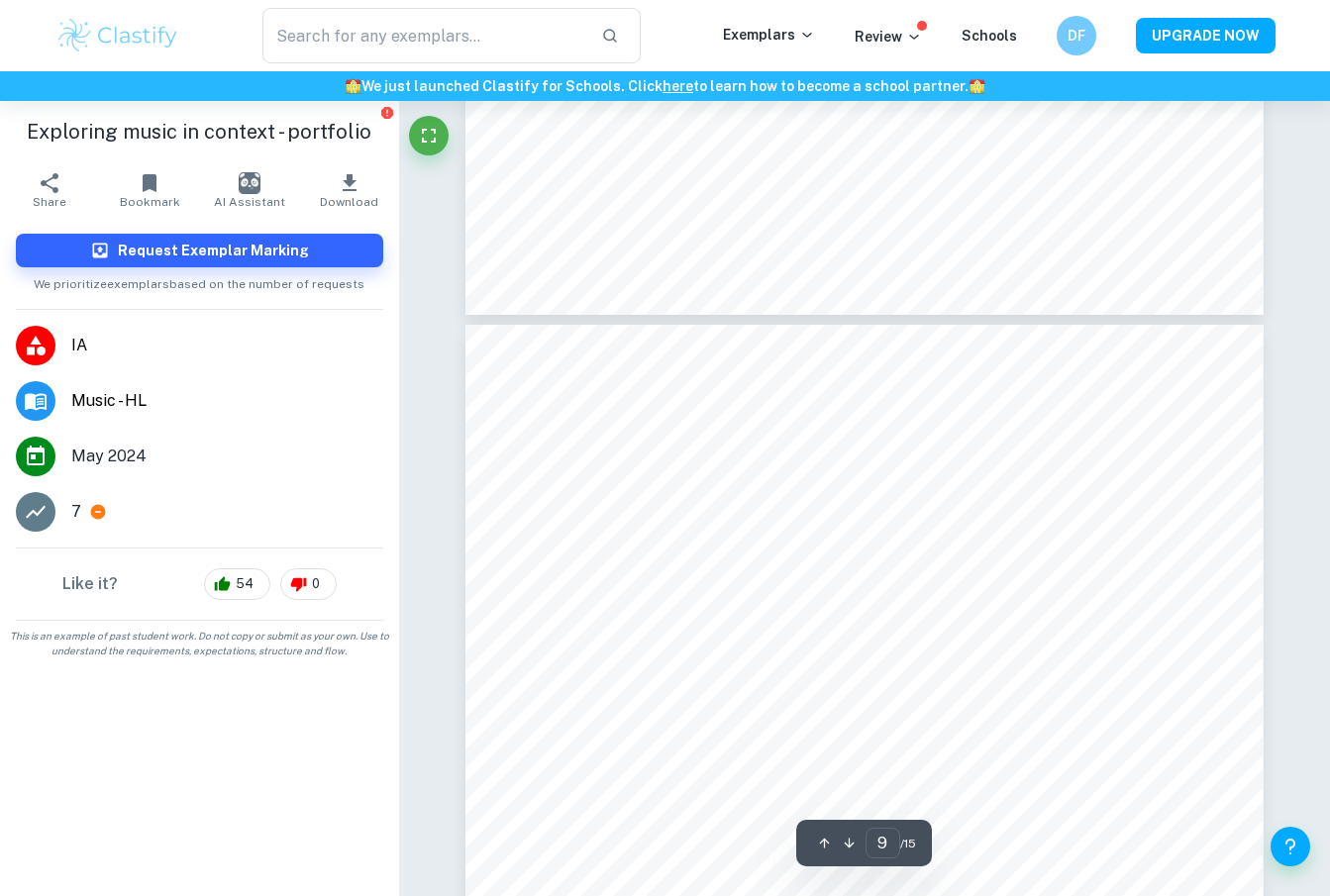scroll, scrollTop: 9336, scrollLeft: 0, axis: vertical 